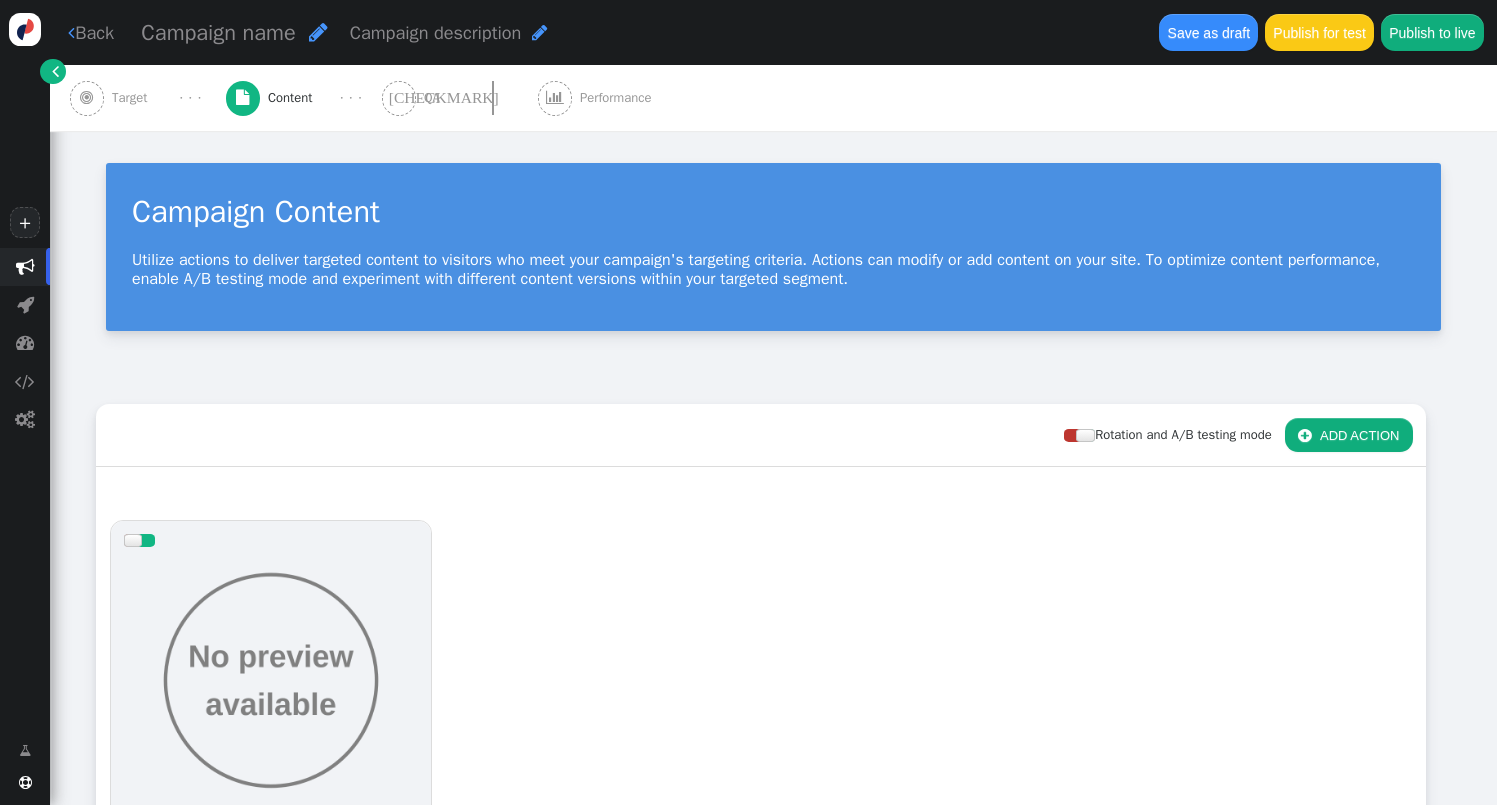 scroll, scrollTop: 0, scrollLeft: 0, axis: both 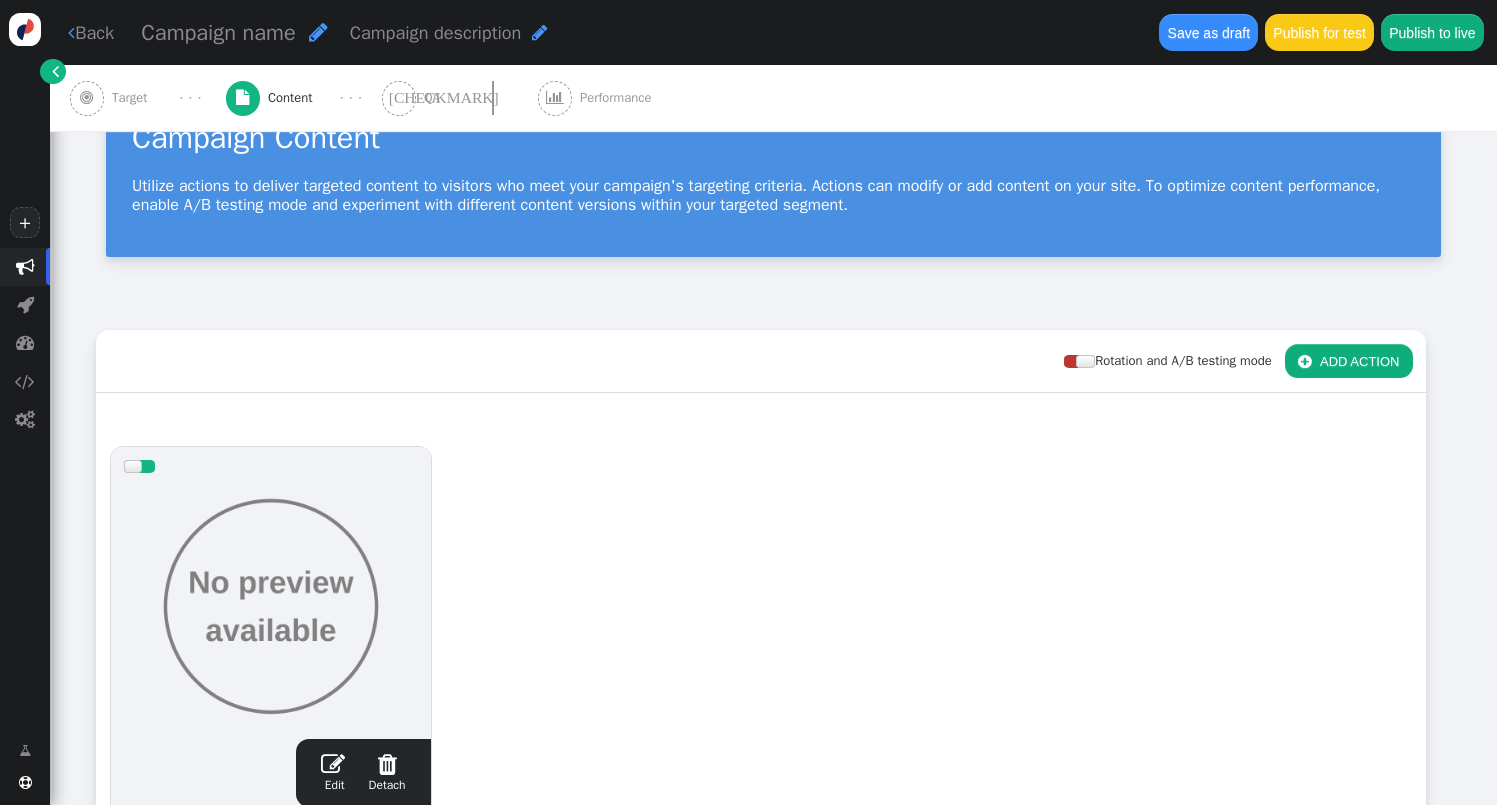 click on "       Target" at bounding box center [113, 98] 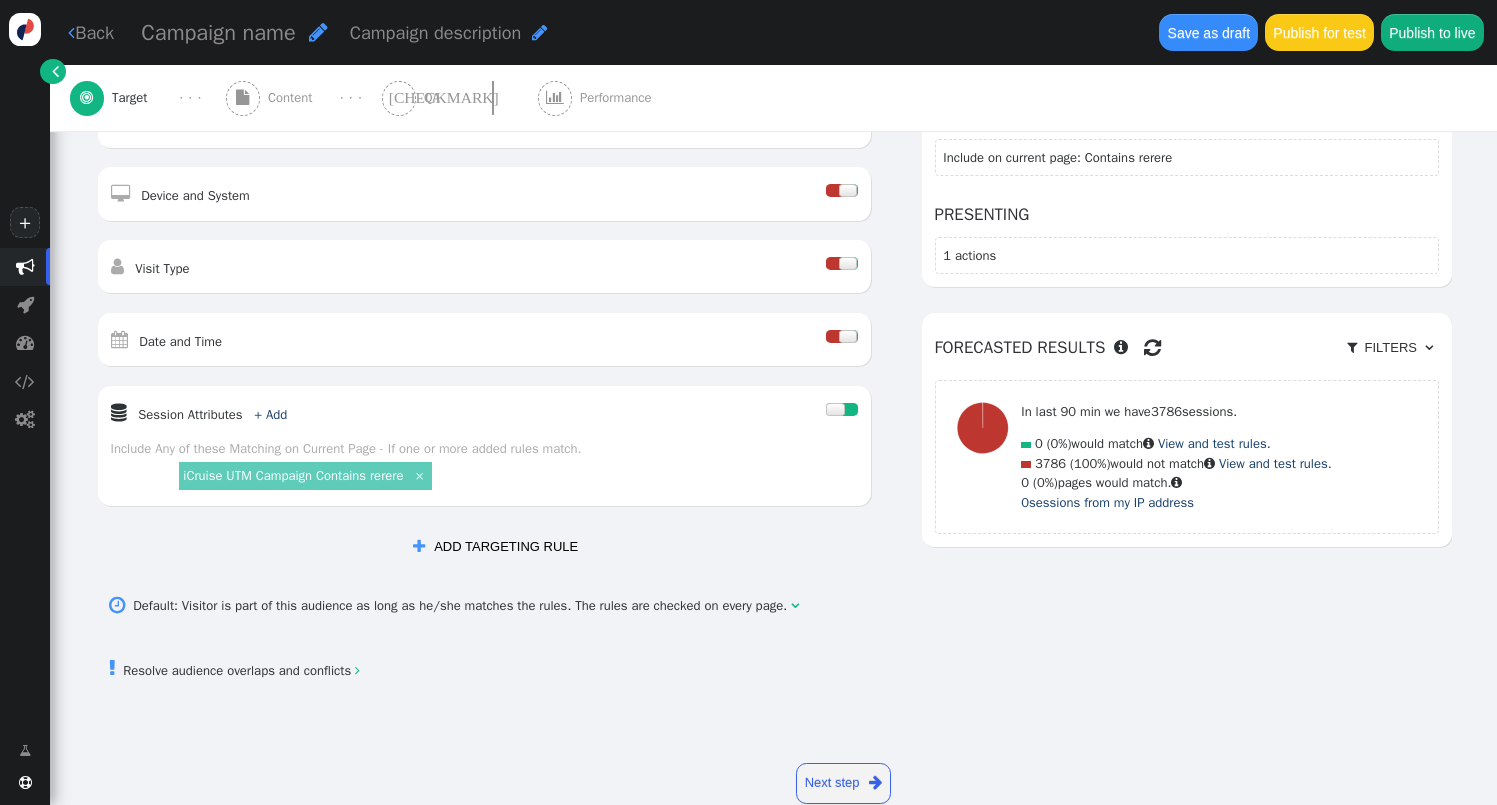 scroll, scrollTop: 0, scrollLeft: 0, axis: both 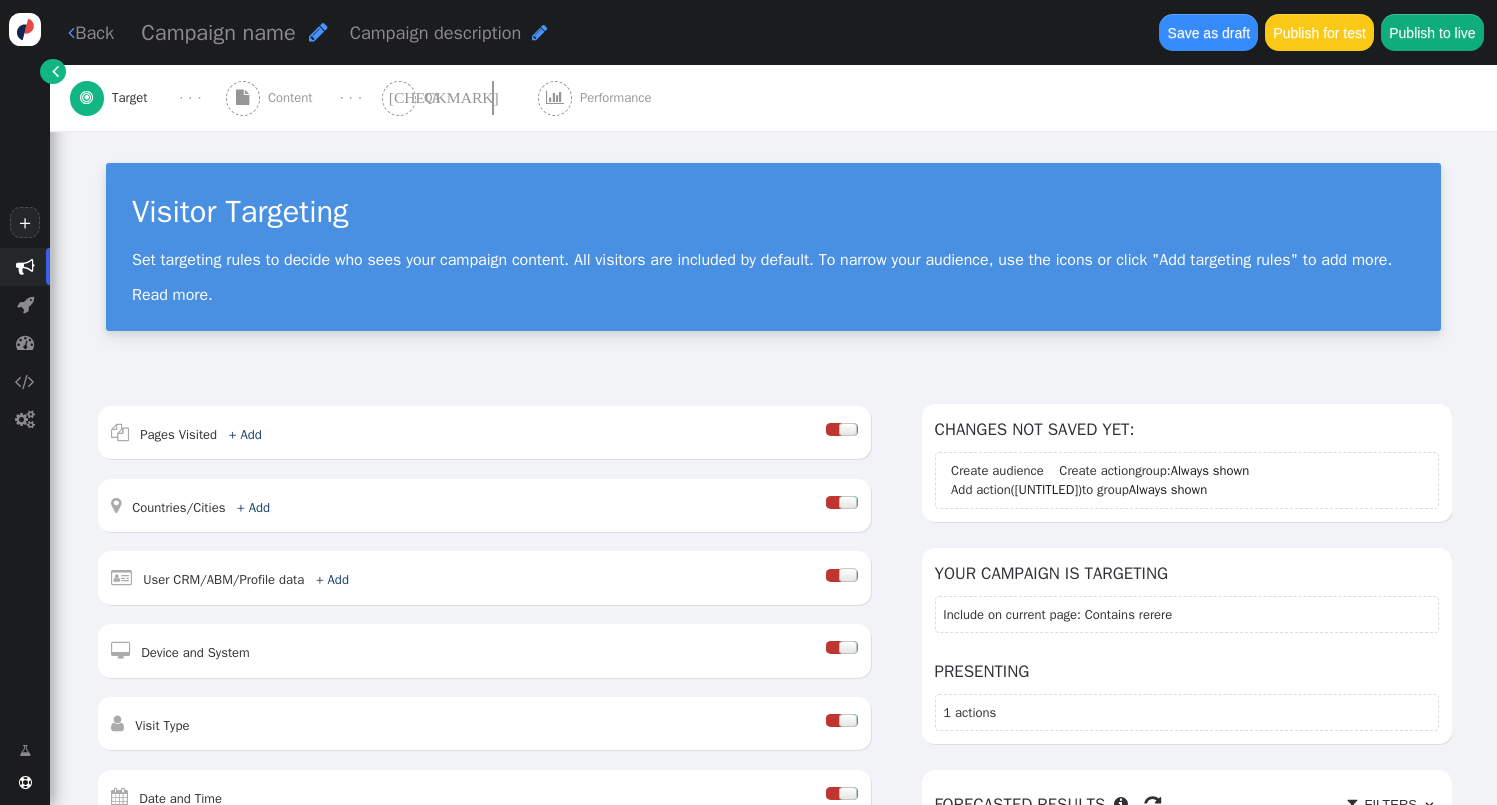 click on "       Content" at bounding box center [273, 98] 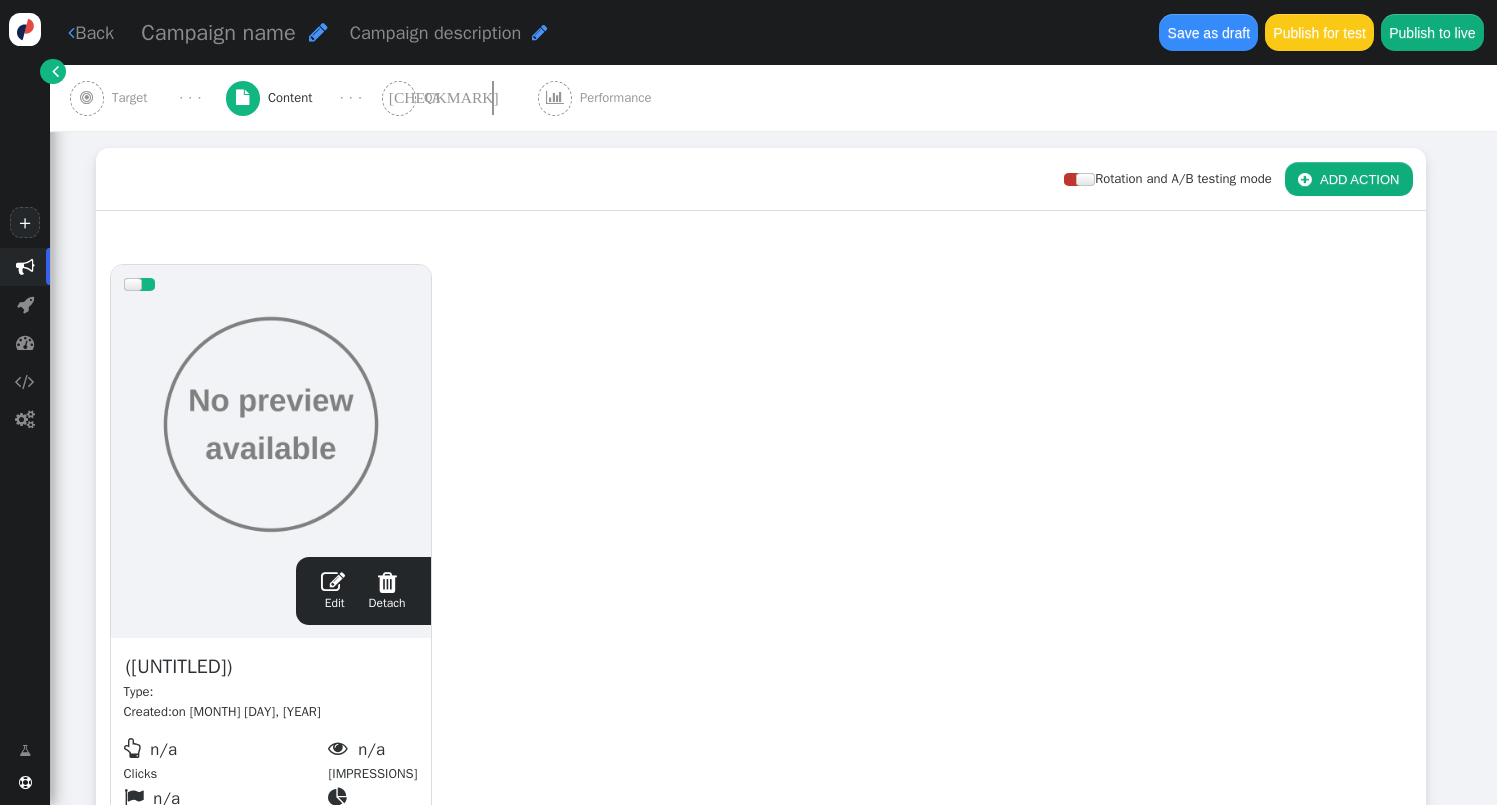 scroll, scrollTop: 0, scrollLeft: 0, axis: both 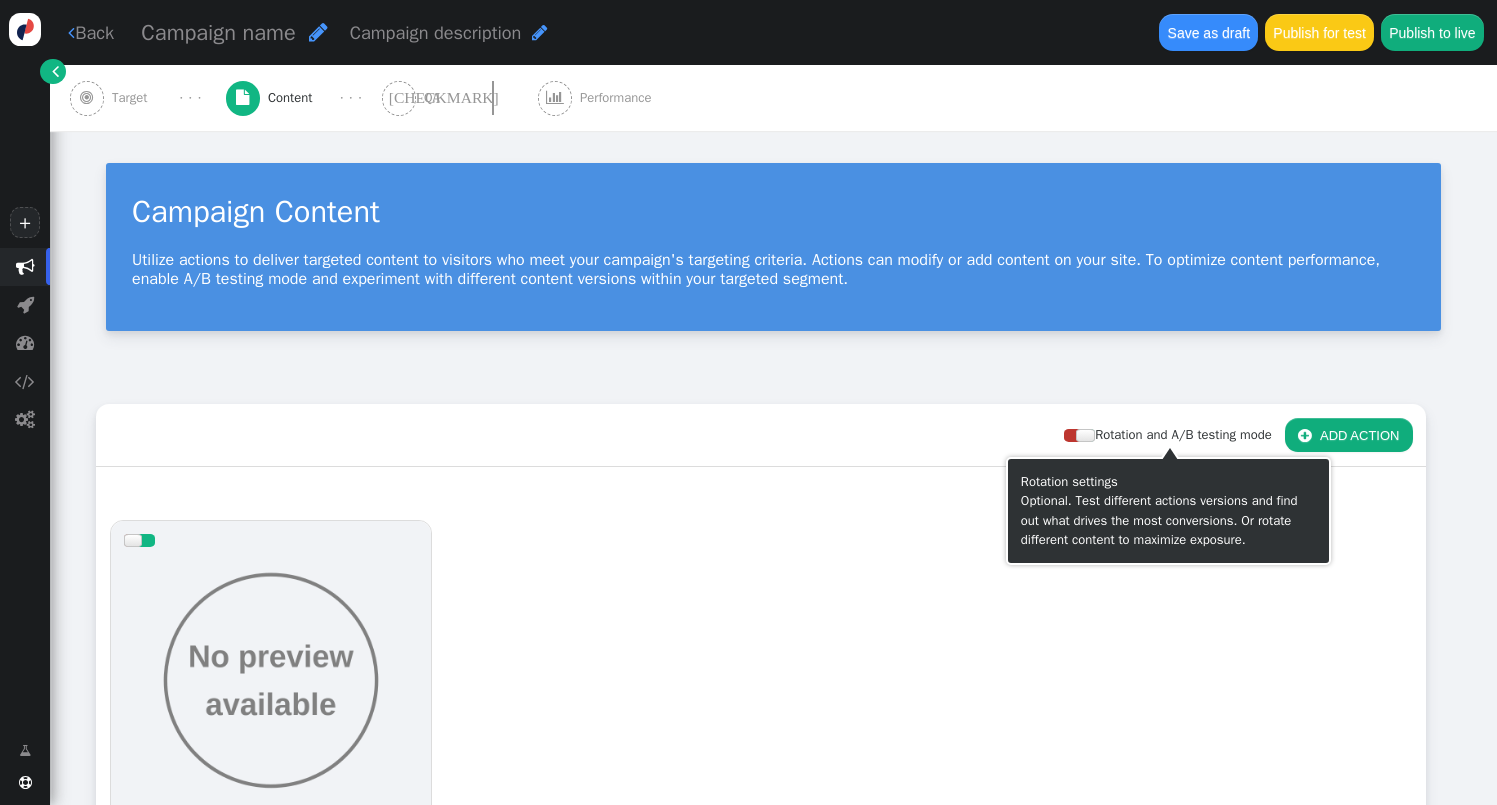 click on "Rotation and A/B testing mode" at bounding box center (1174, 435) 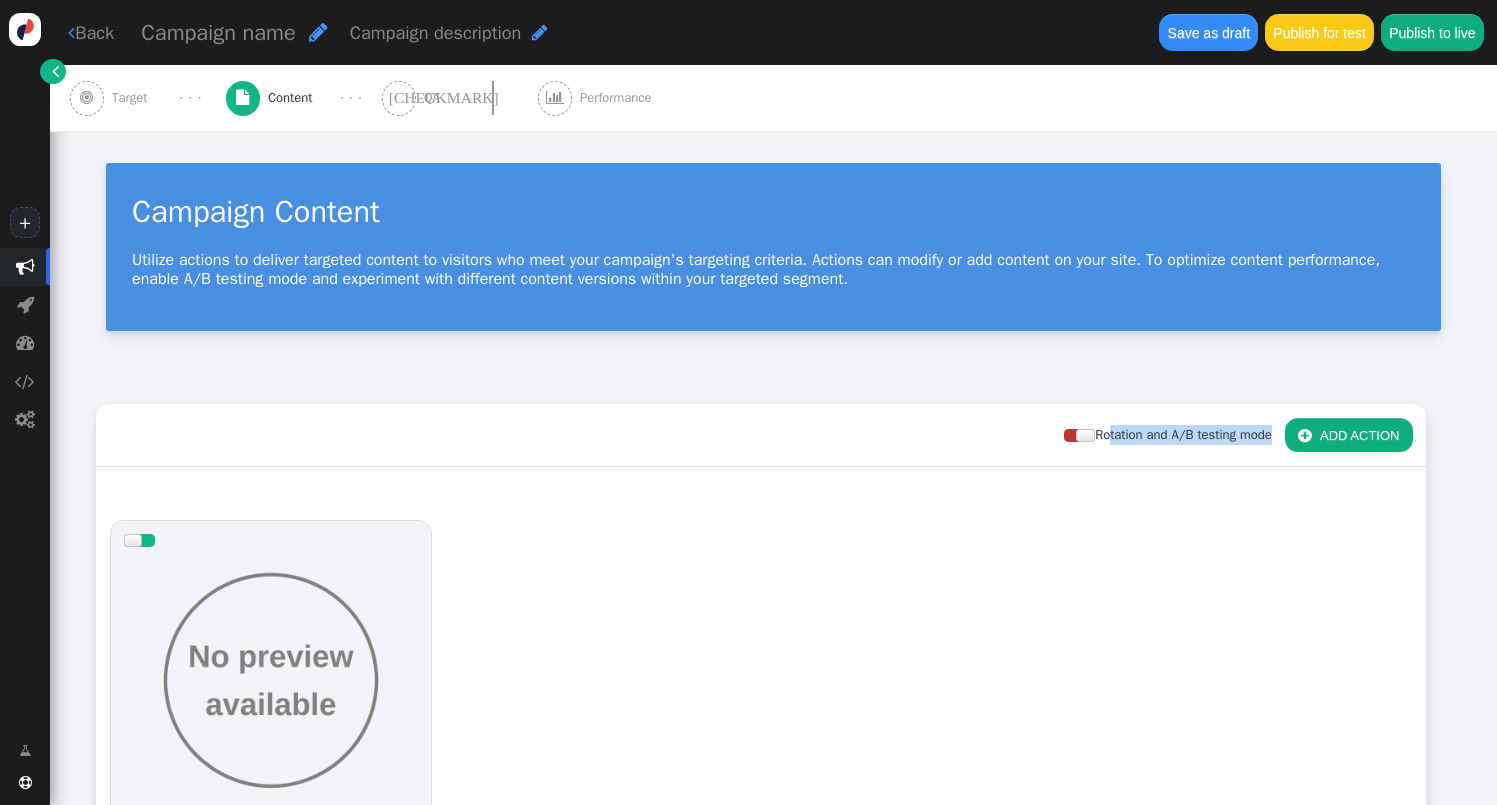 drag, startPoint x: 1270, startPoint y: 437, endPoint x: 1092, endPoint y: 440, distance: 178.02528 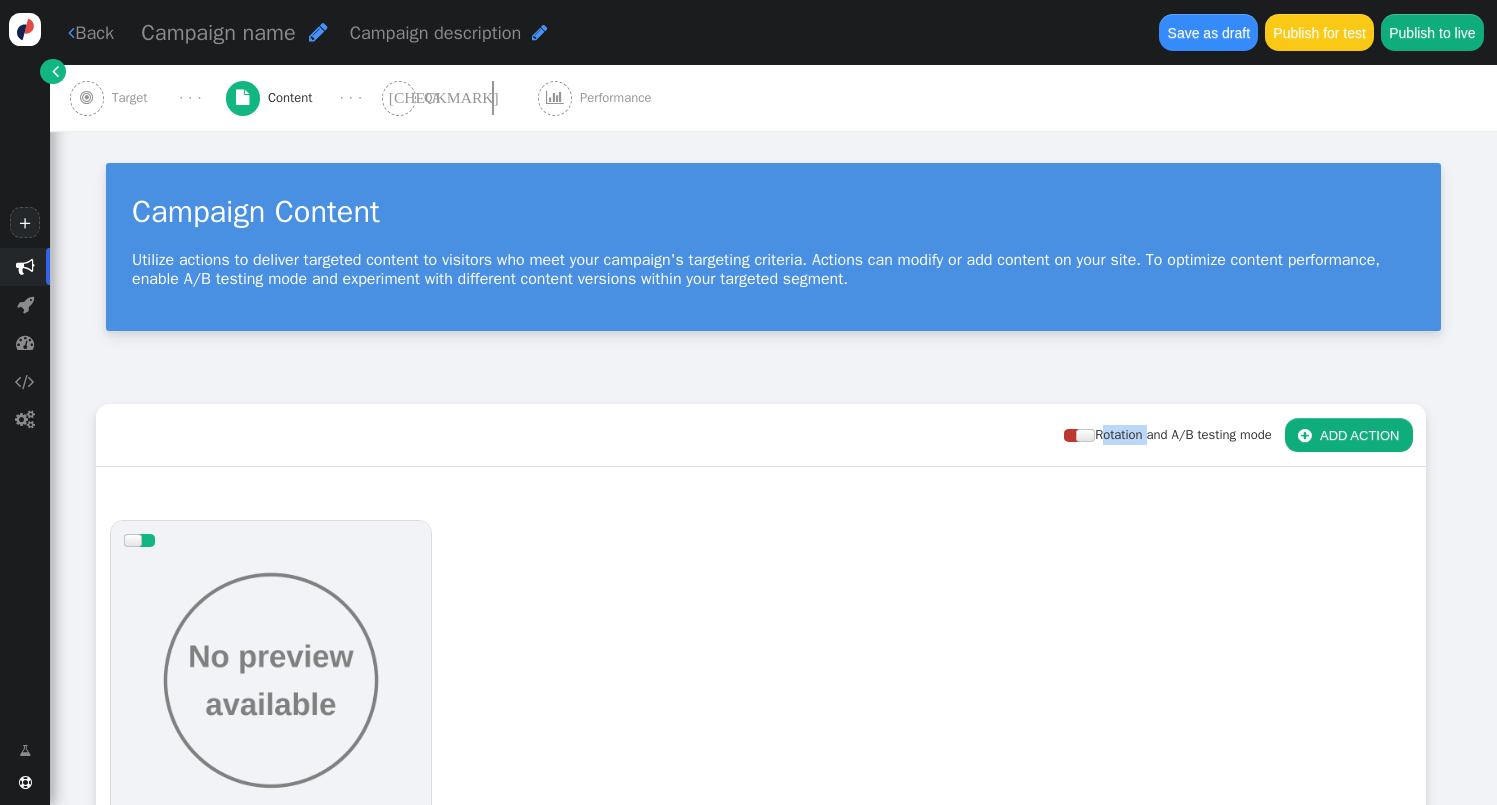 click on "Rotation and A/B testing mode" at bounding box center [1174, 435] 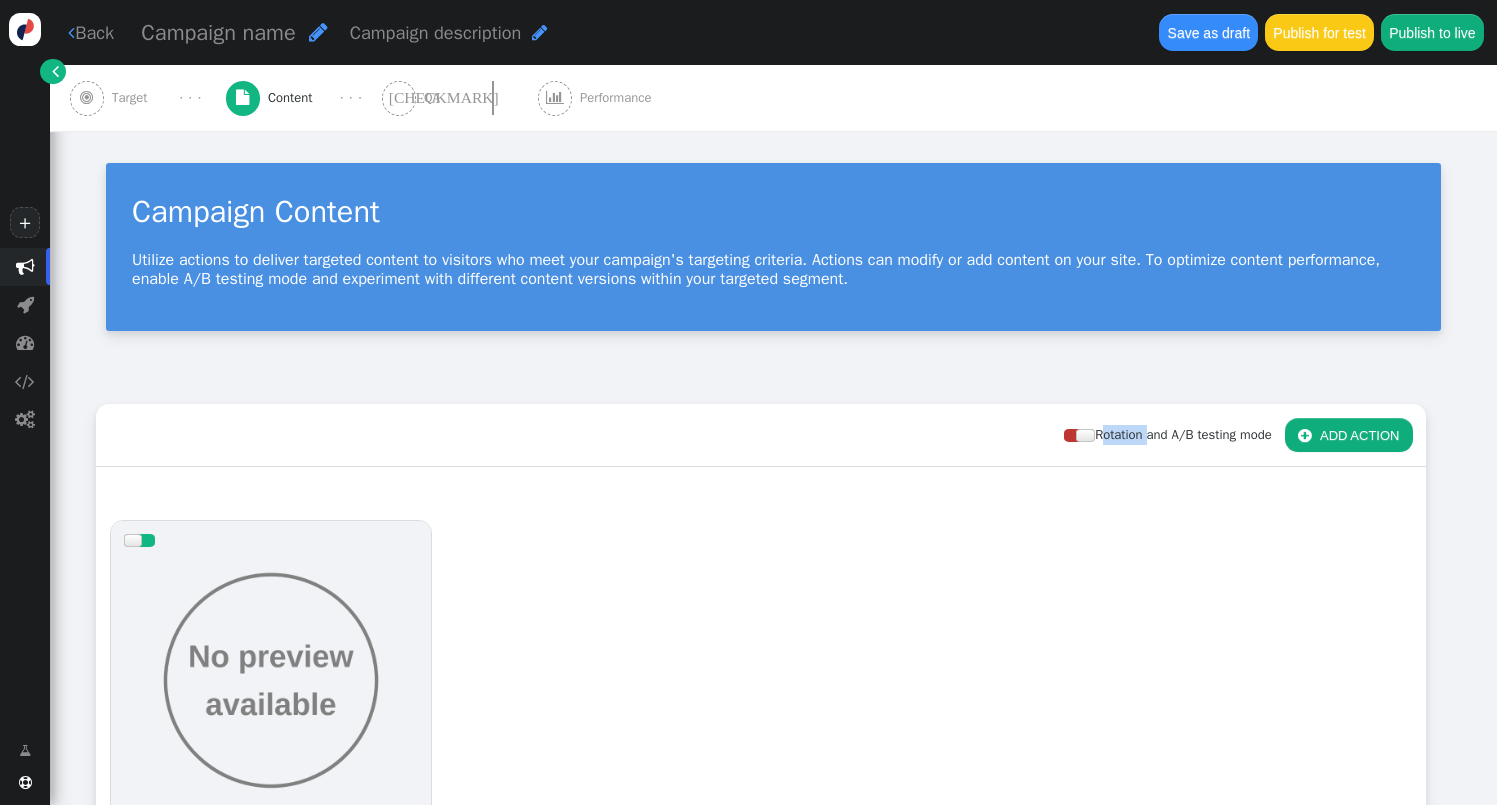 click on "+" at bounding box center [24, 222] 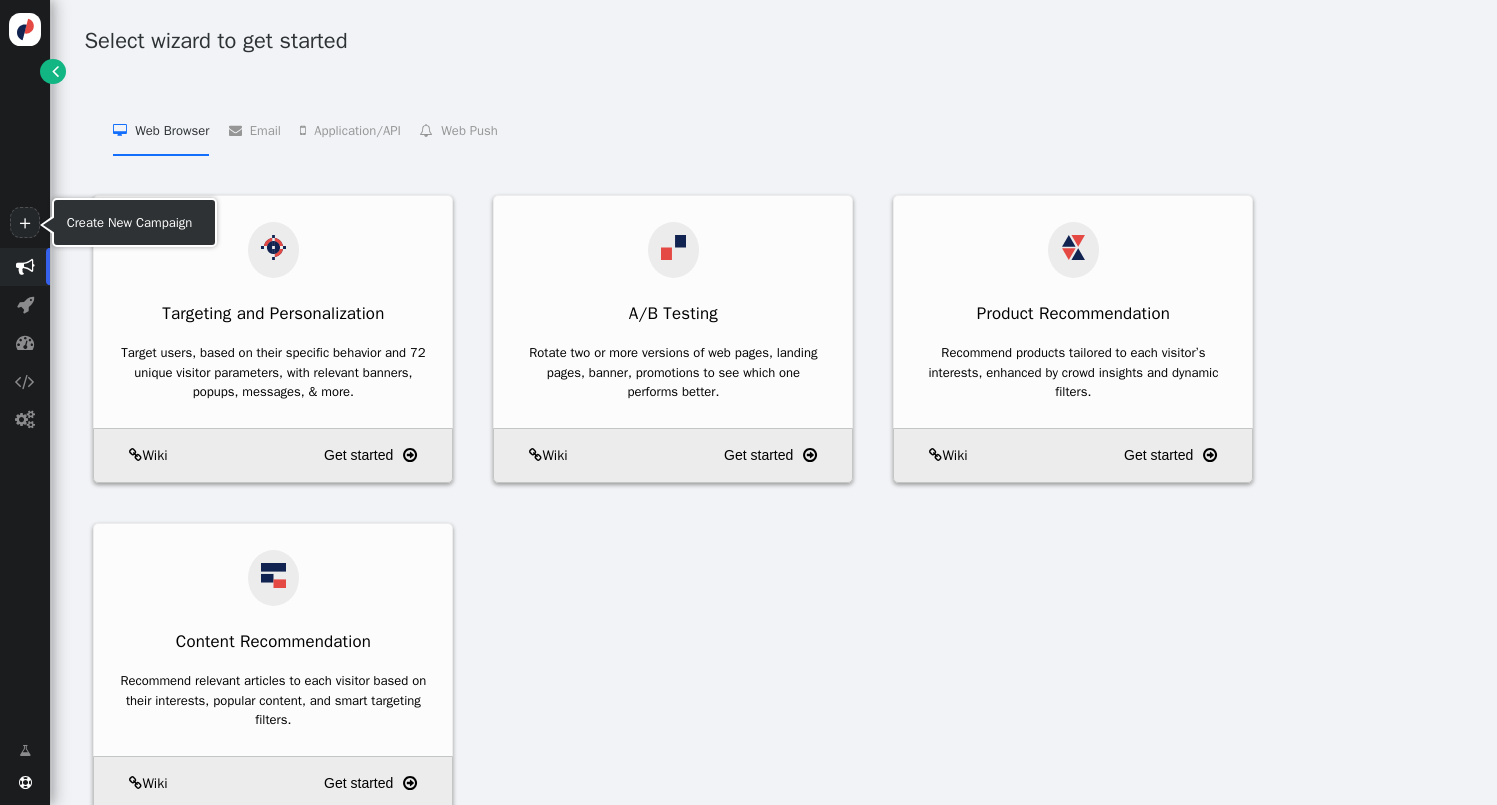 click on "+" at bounding box center [25, 124] 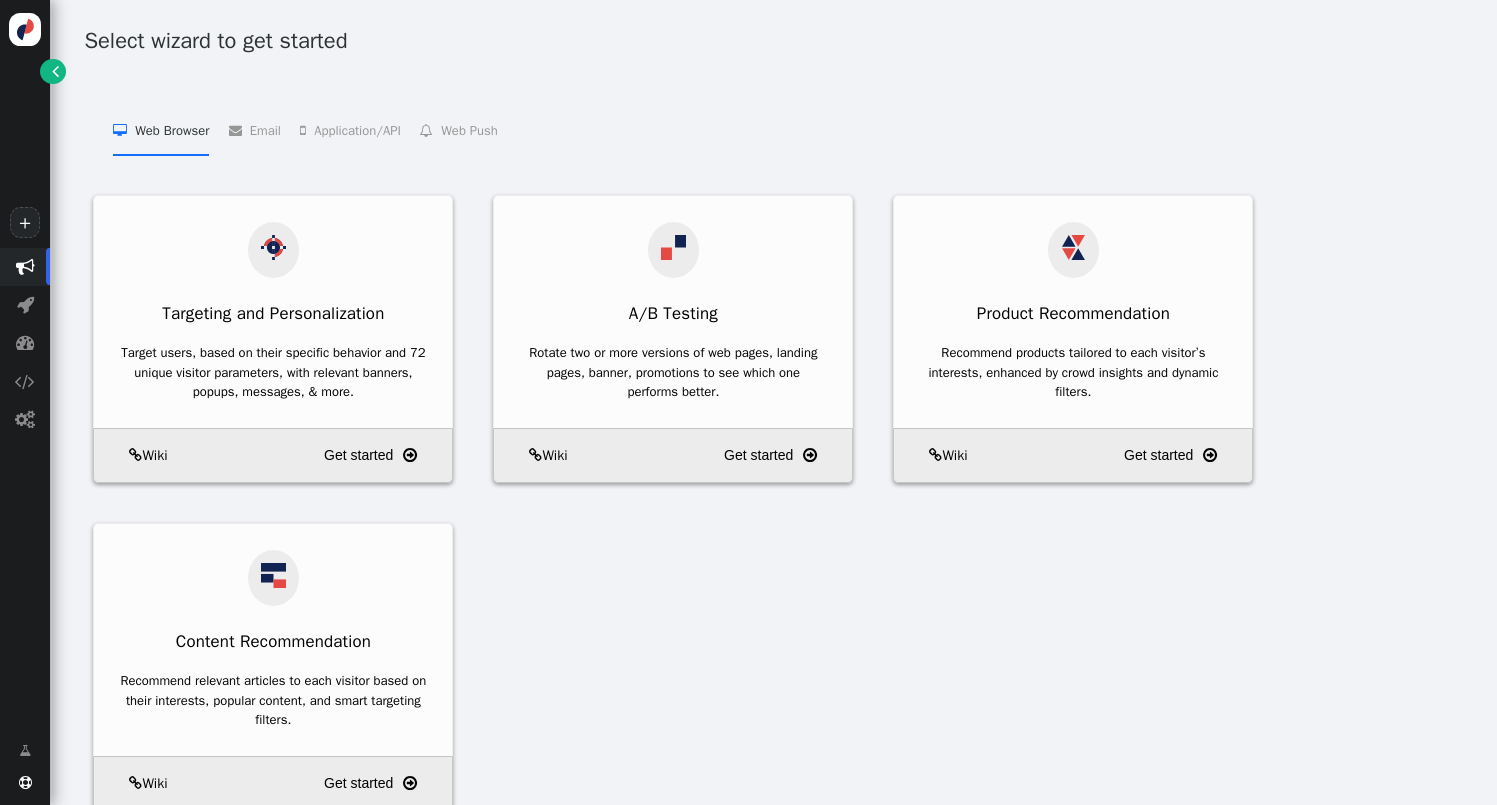 click on " [EMAIL]   [EMAIL PERSONALIZATION]    [ADD PRODUCT RECOMMENDATIONS TO 3RD PARTY EMAILS]    [ADD CONTENT RECOMMENDATIONS TO 3RD PARTY EMAILS]    [ADD PERSONALIZED BANNER TO 3RD PARTY EMAILS] " at bounding box center [255, 129] 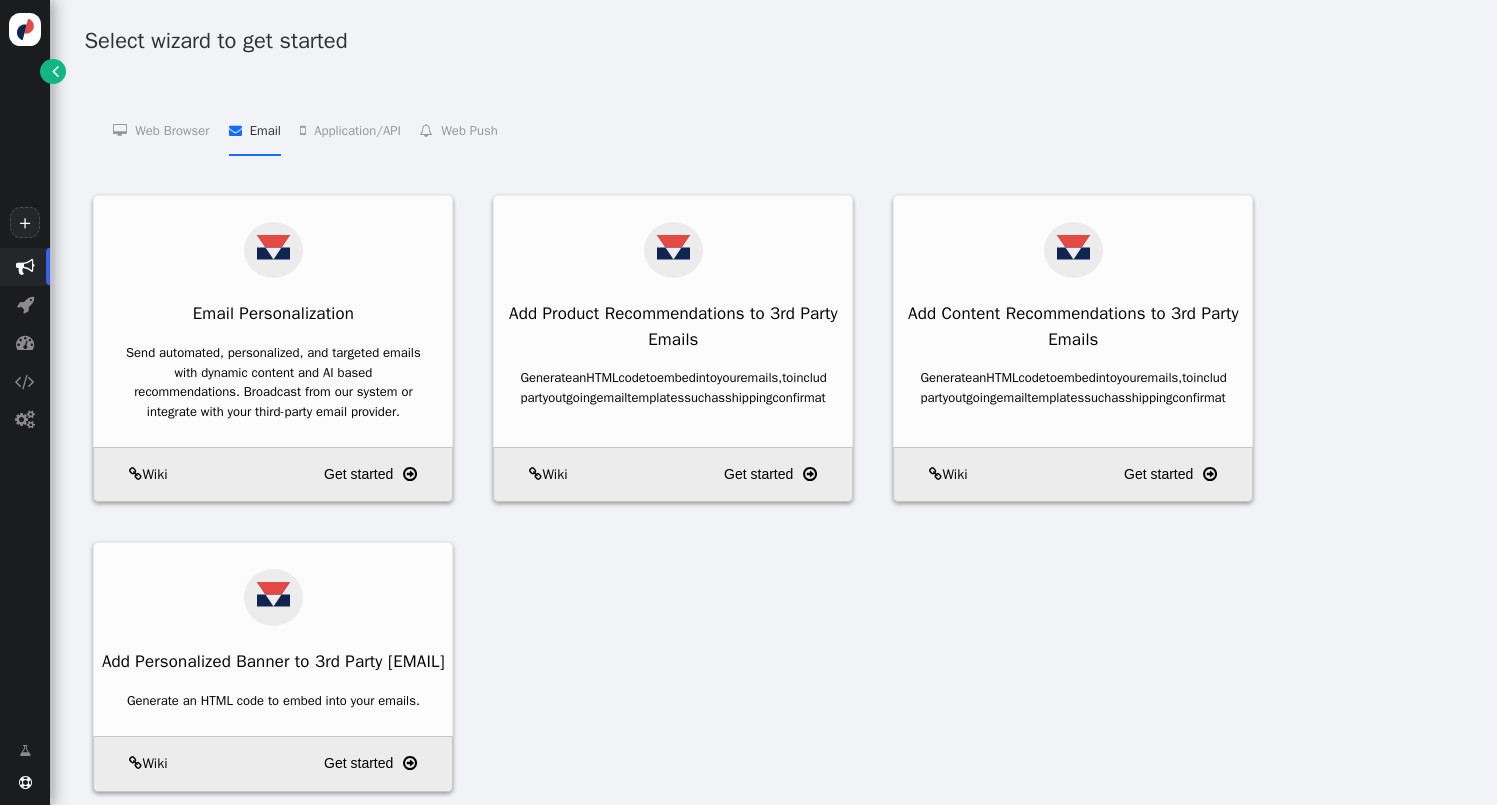 click on " Application/API   Targeting and Personalization for Applications    Product Recommendation for Applications    Content Recommendation for Applications    JSON API Product Recommendations    JSON API Content Recommendations " at bounding box center (350, 129) 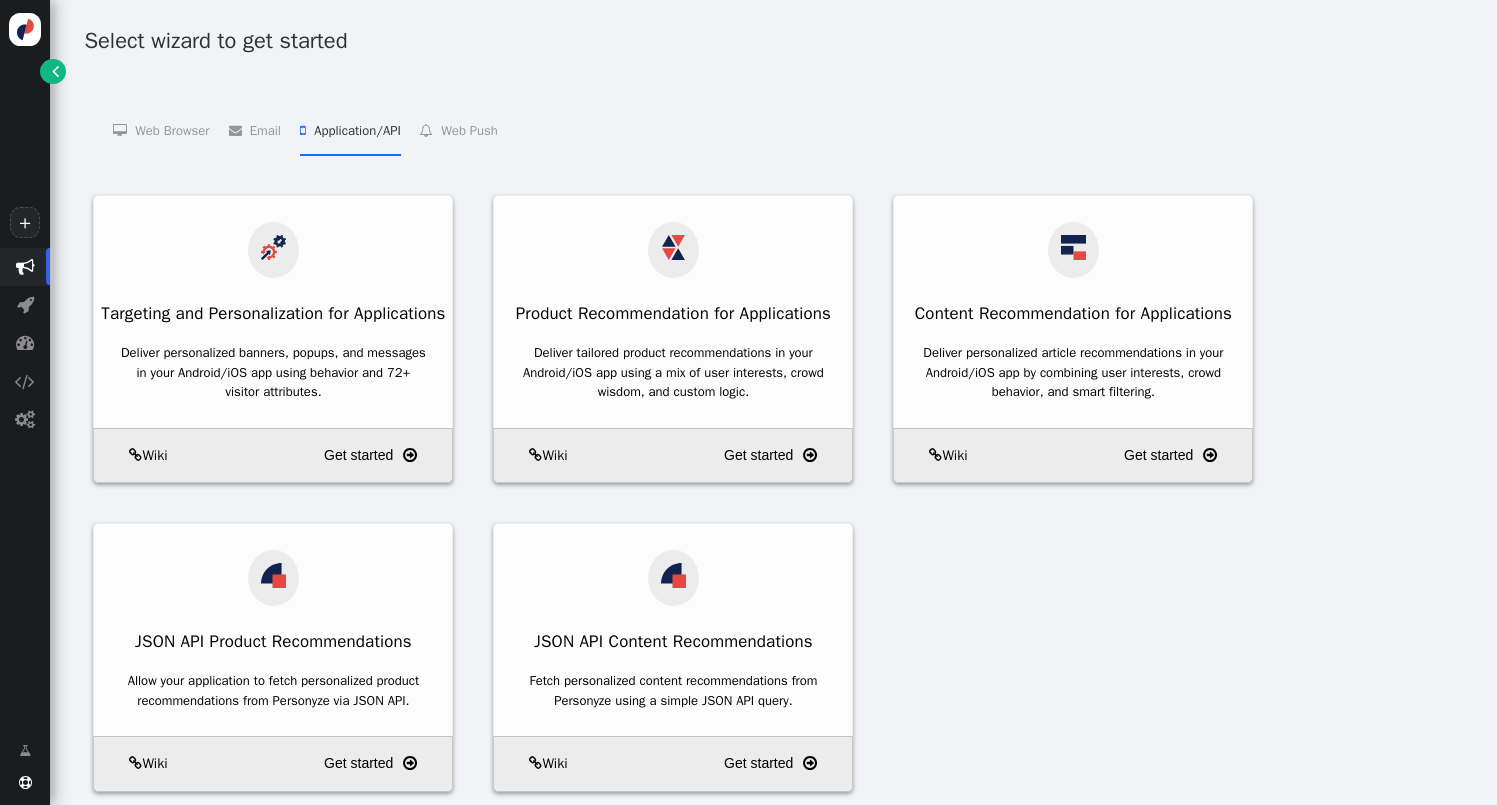 click on " Application/API   Targeting and Personalization for Applications    Product Recommendation for Applications    Content Recommendation for Applications    JSON API Product Recommendations    JSON API Content Recommendations " at bounding box center [350, 129] 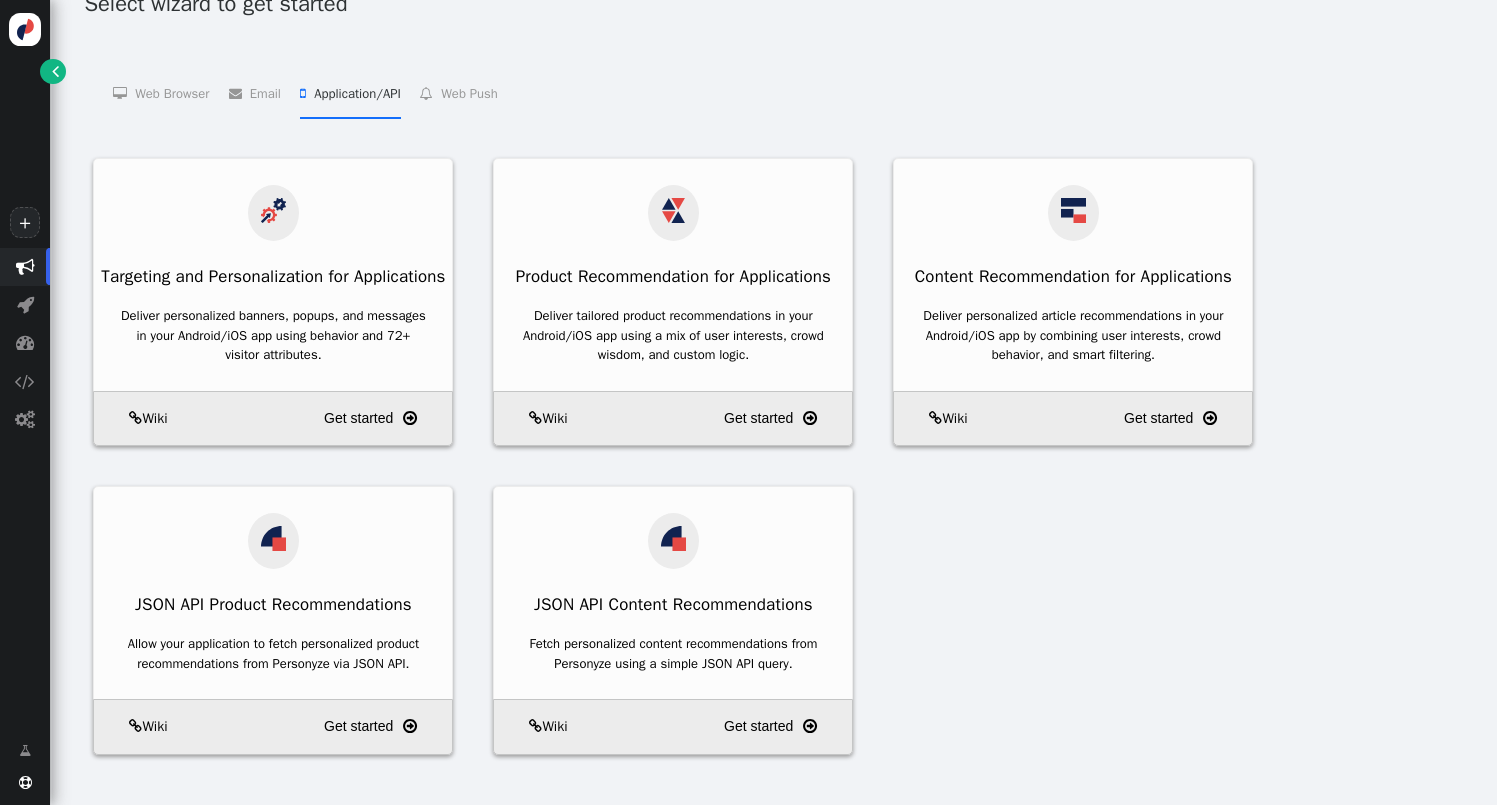 scroll, scrollTop: 0, scrollLeft: 0, axis: both 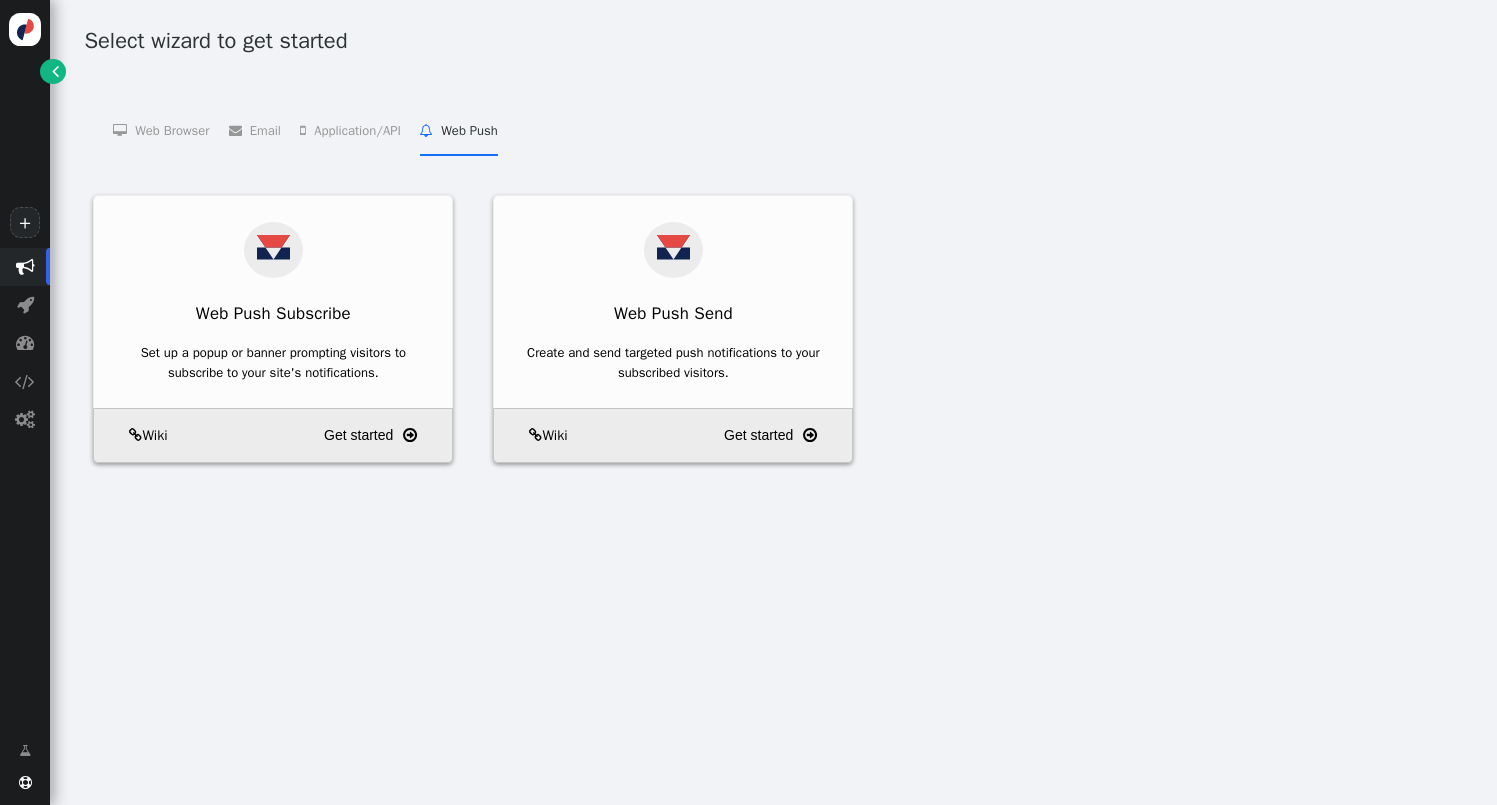 click on " [WEB PUSH]   [WEB PUSH SUBSCRIBE]    [WEB PUSH SEND] " at bounding box center (458, 129) 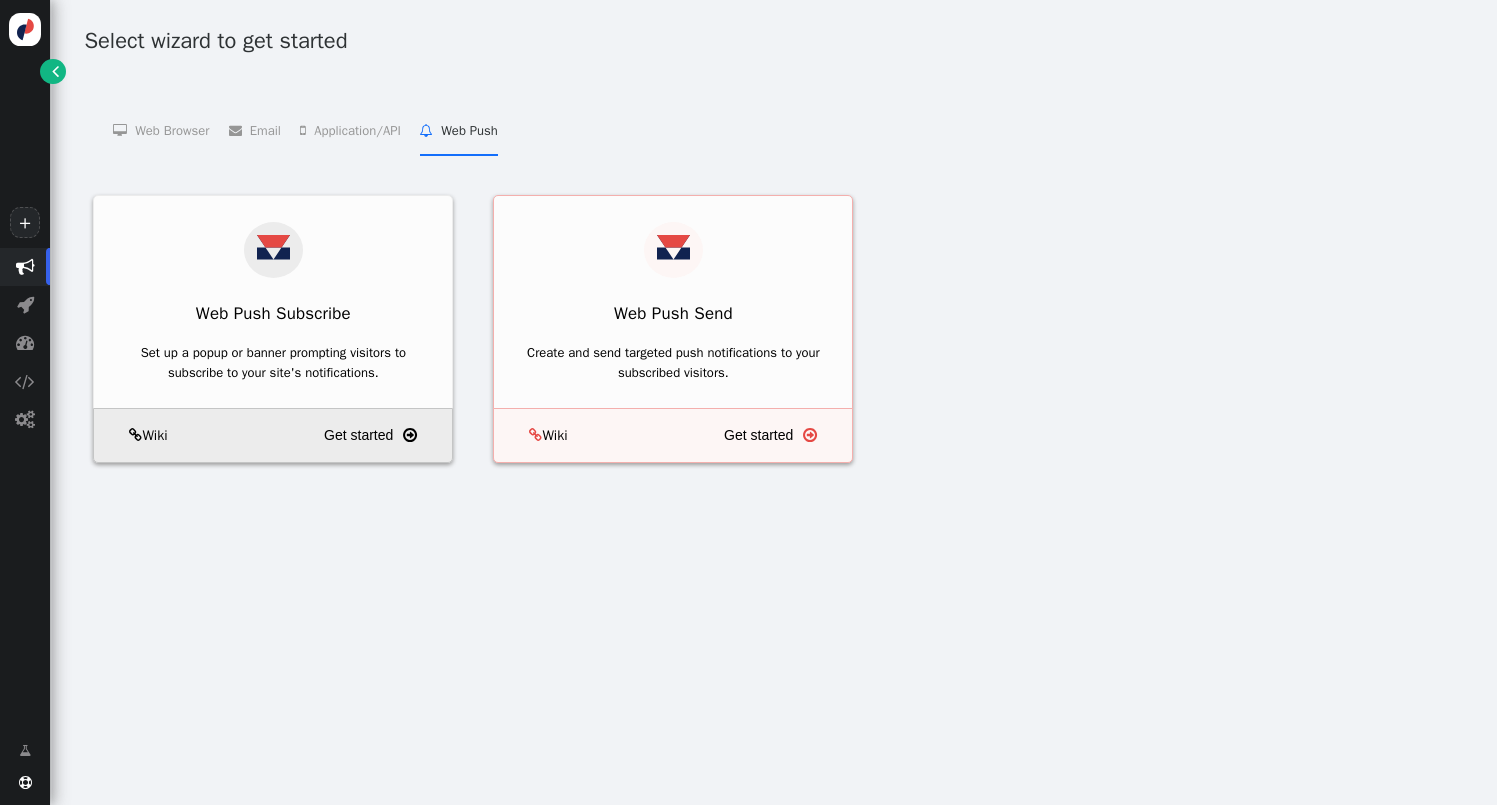 click on "Web Push Send" at bounding box center (673, 314) 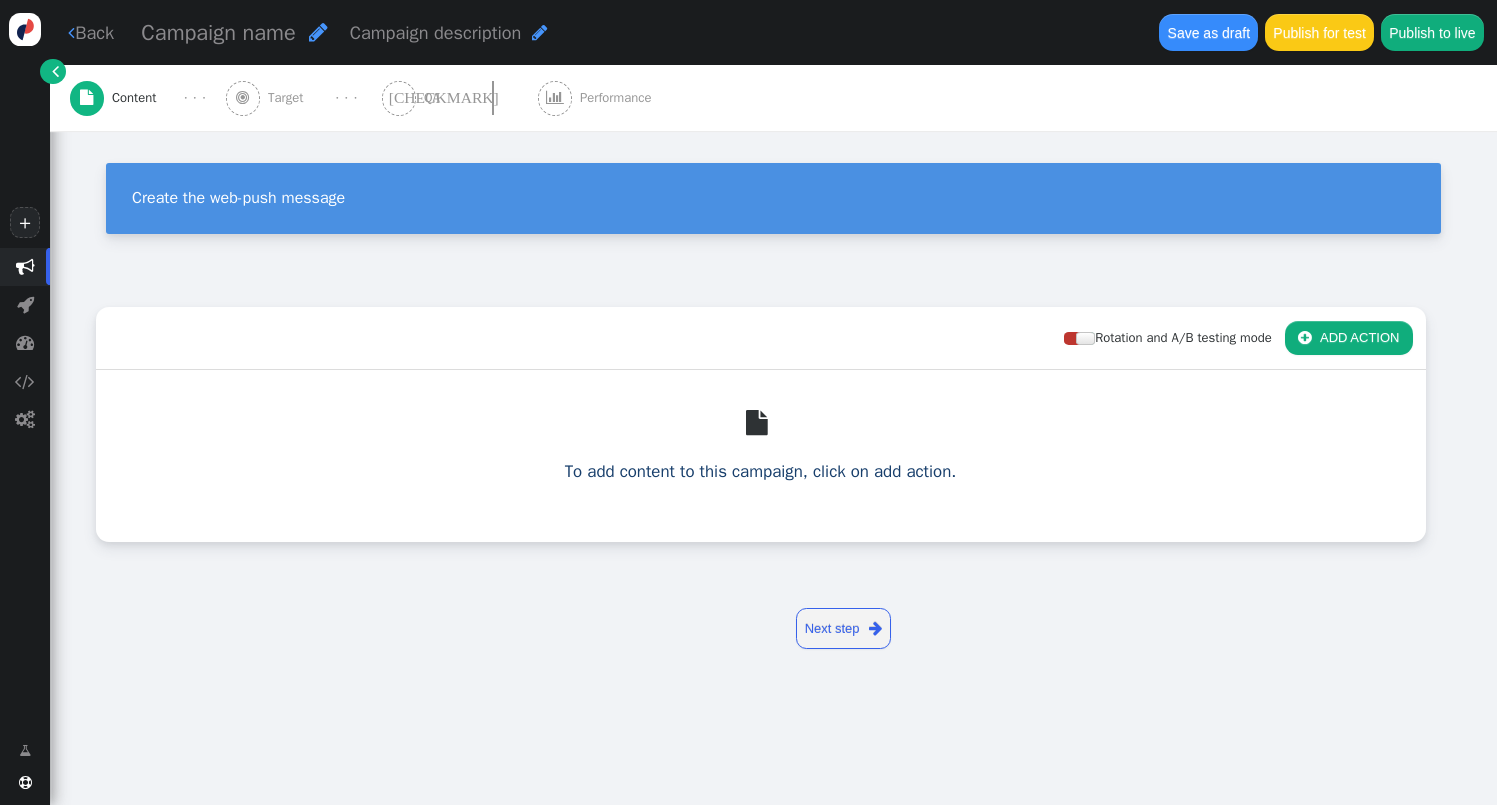 click on "Target" at bounding box center [289, 98] 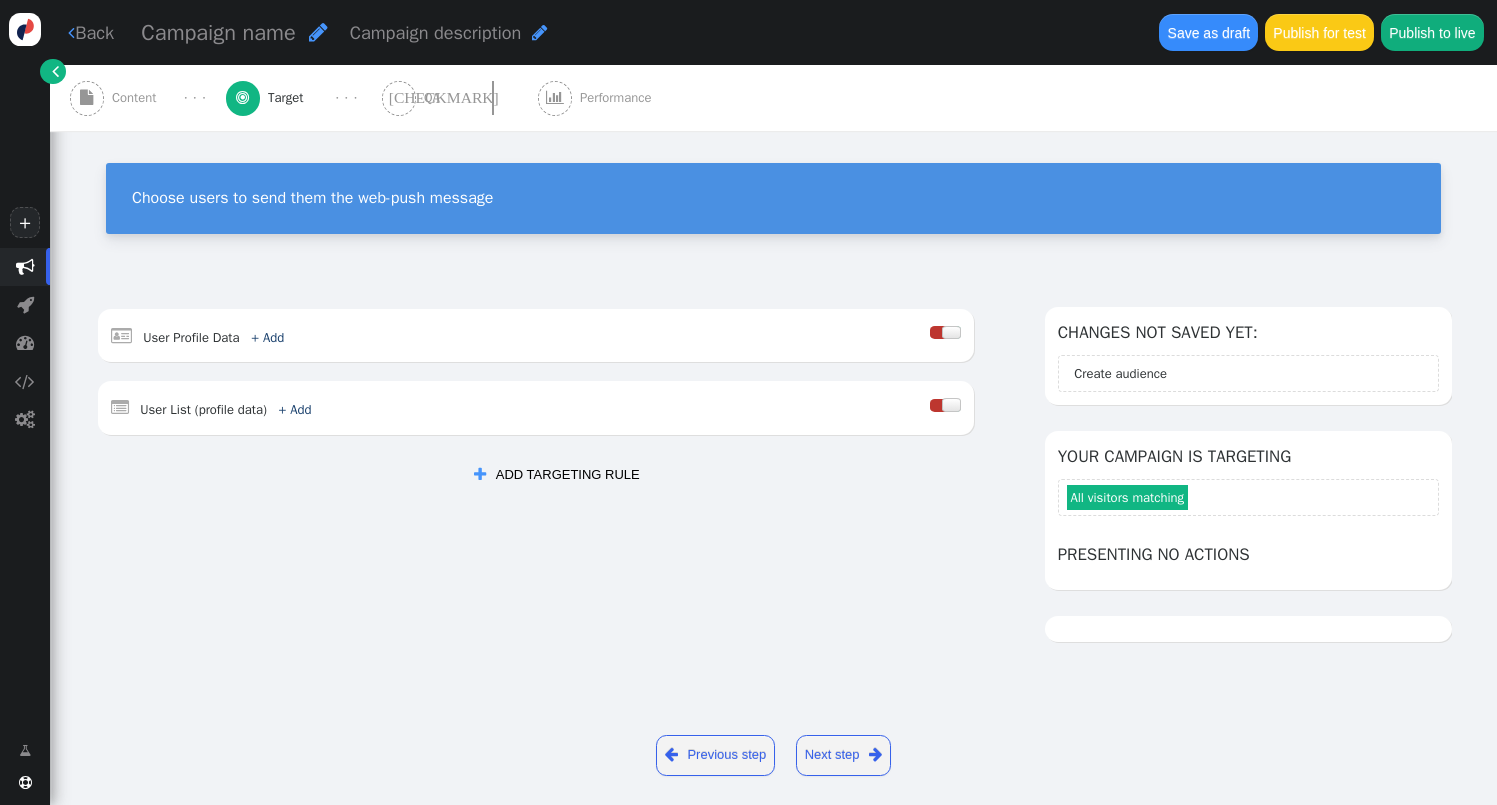 click on "[CHECKMARK] QA" at bounding box center [415, 98] 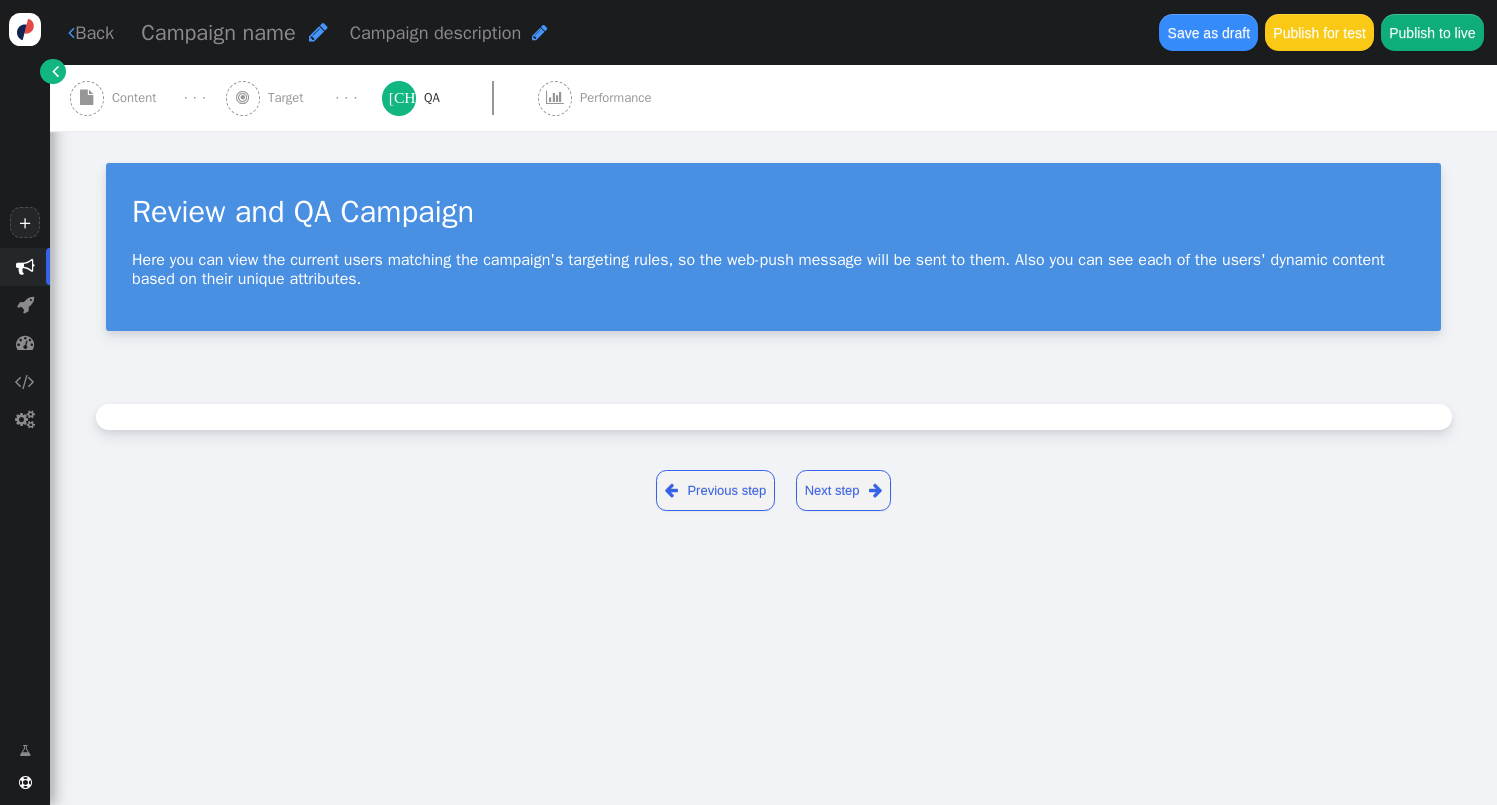 click on "       Target     · · ·" at bounding box center [304, 98] 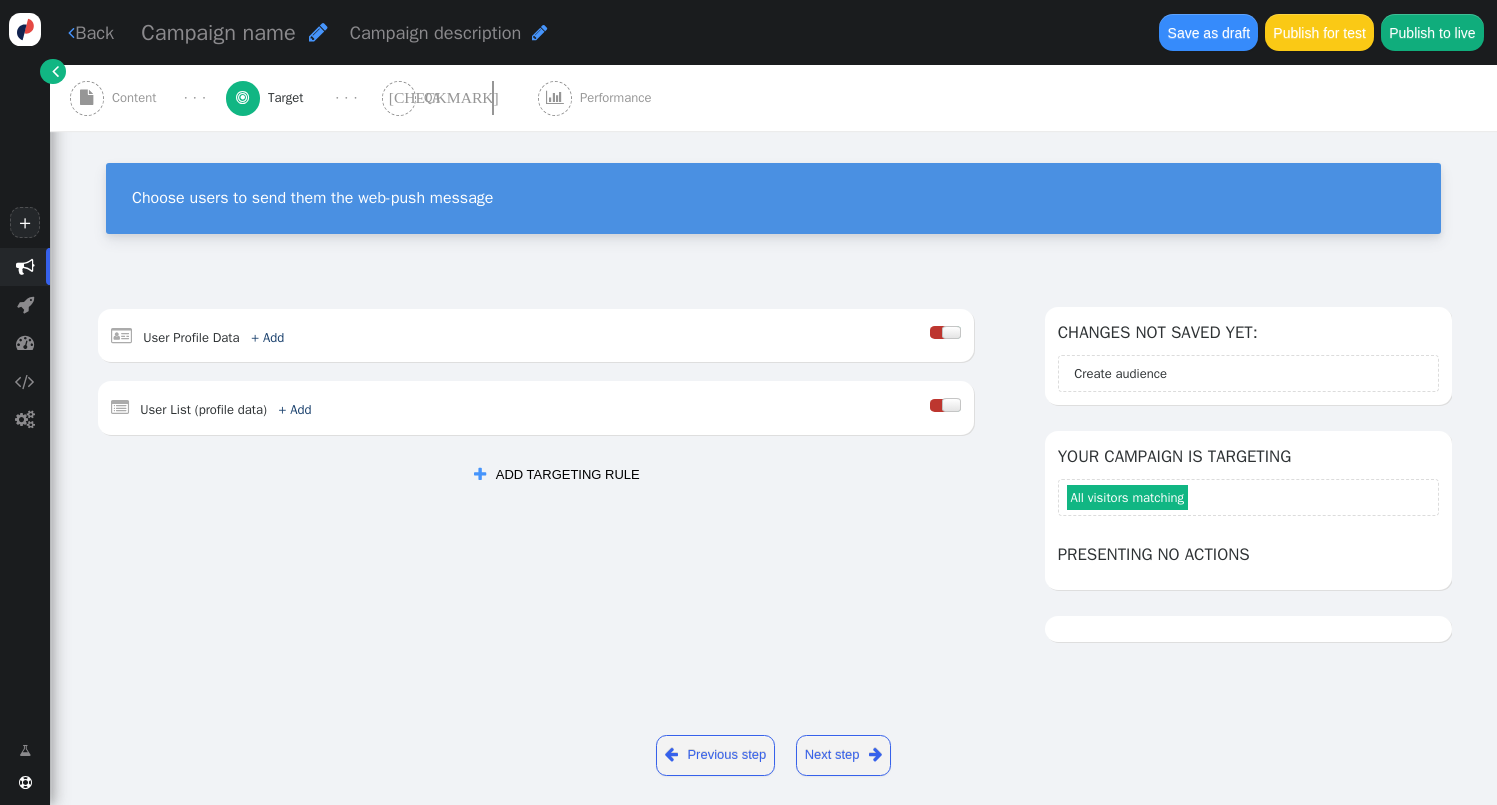 click on "· · ·" at bounding box center (194, 97) 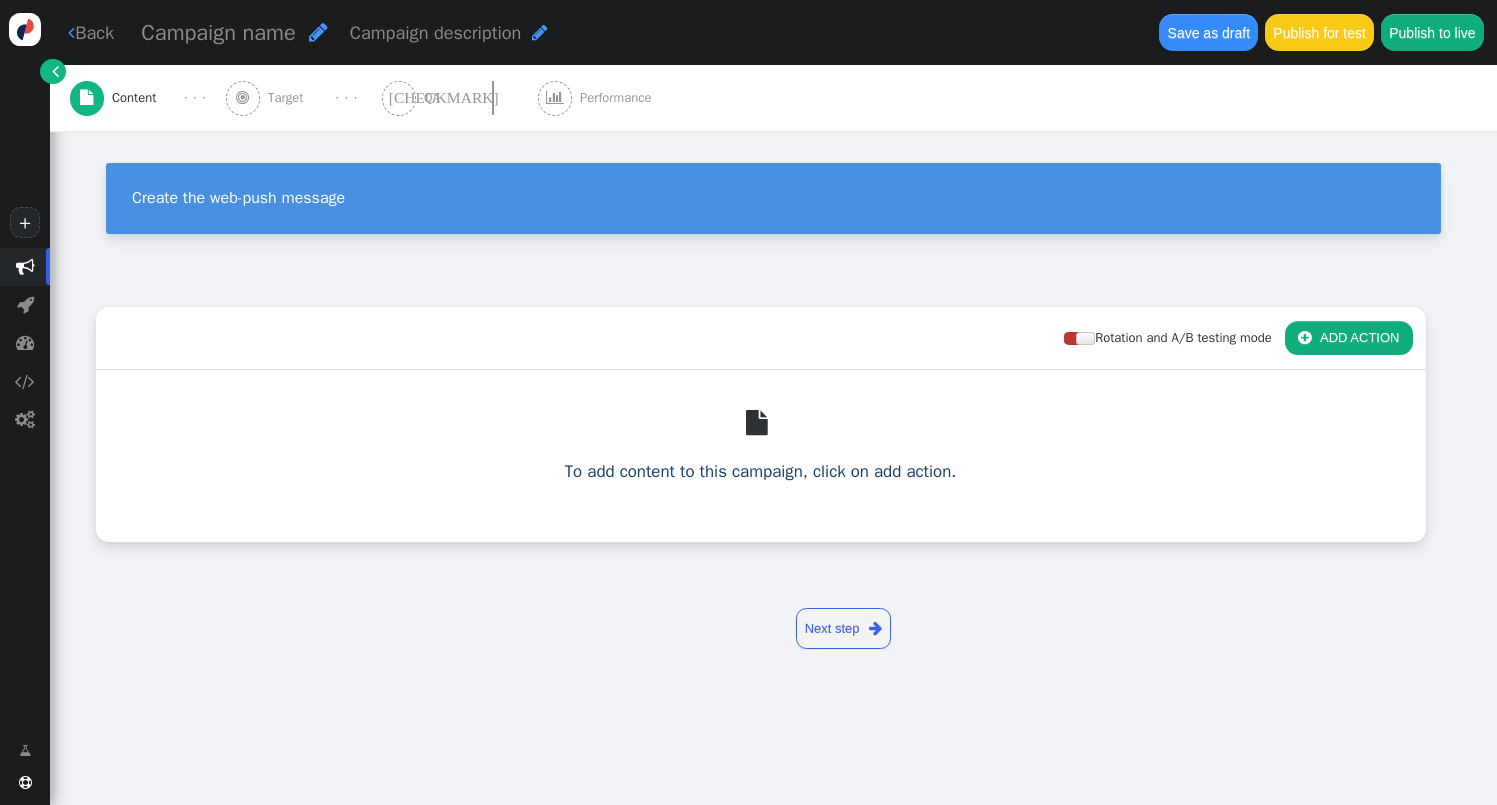 click on "QA" at bounding box center [436, 98] 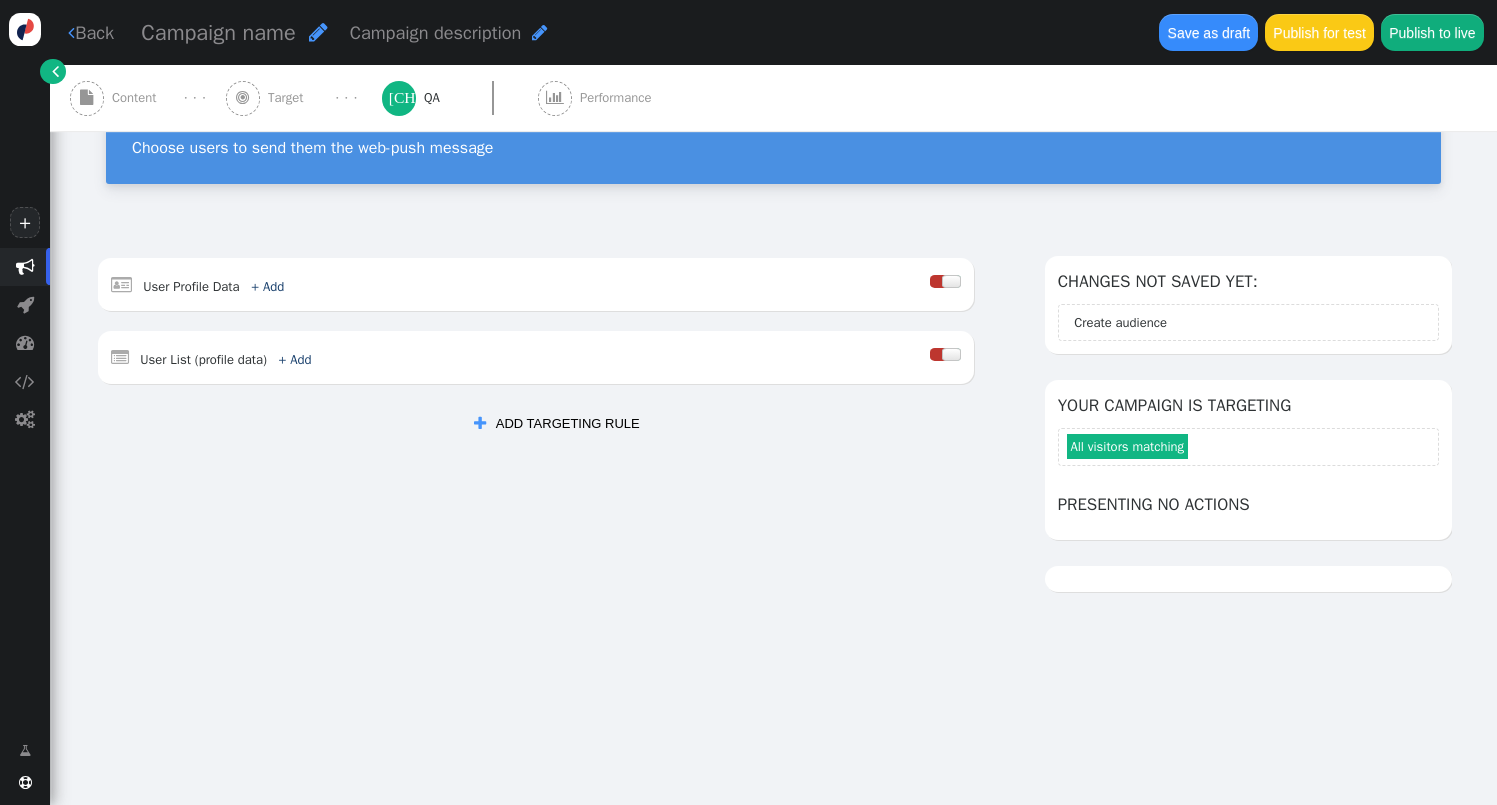 click on "" at bounding box center [555, 98] 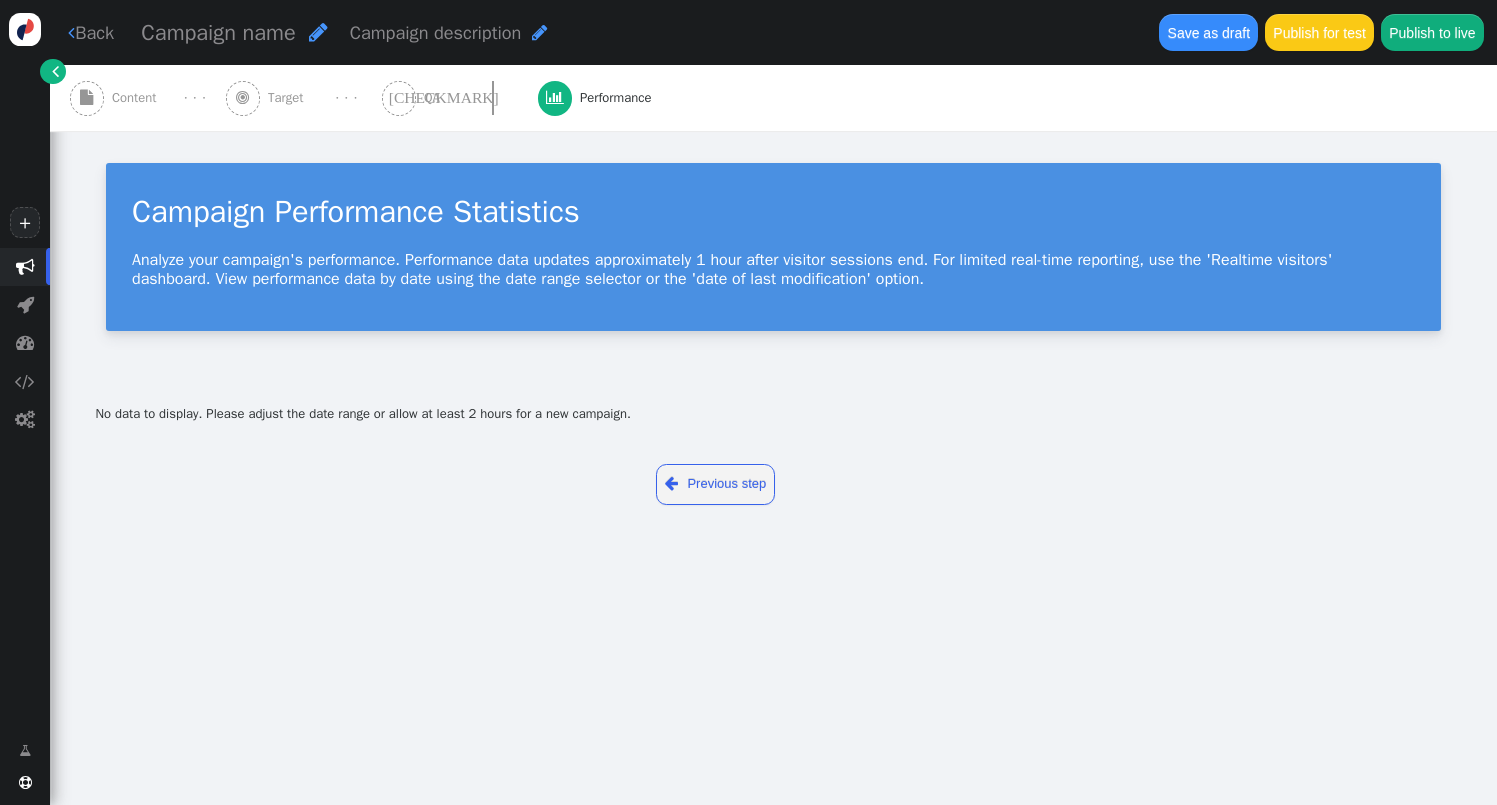click on "       Target" at bounding box center (269, 98) 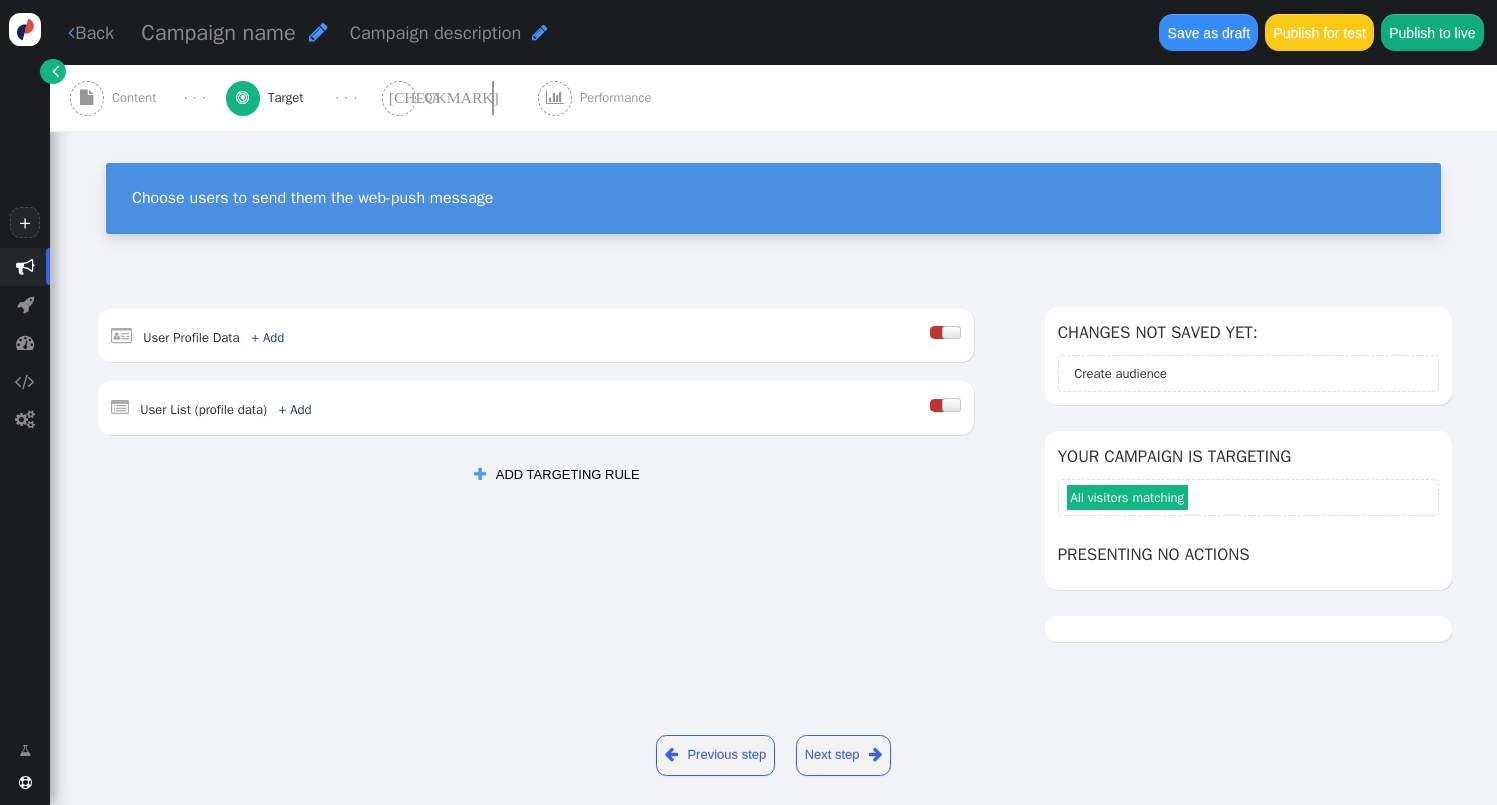click on "Content" at bounding box center [138, 98] 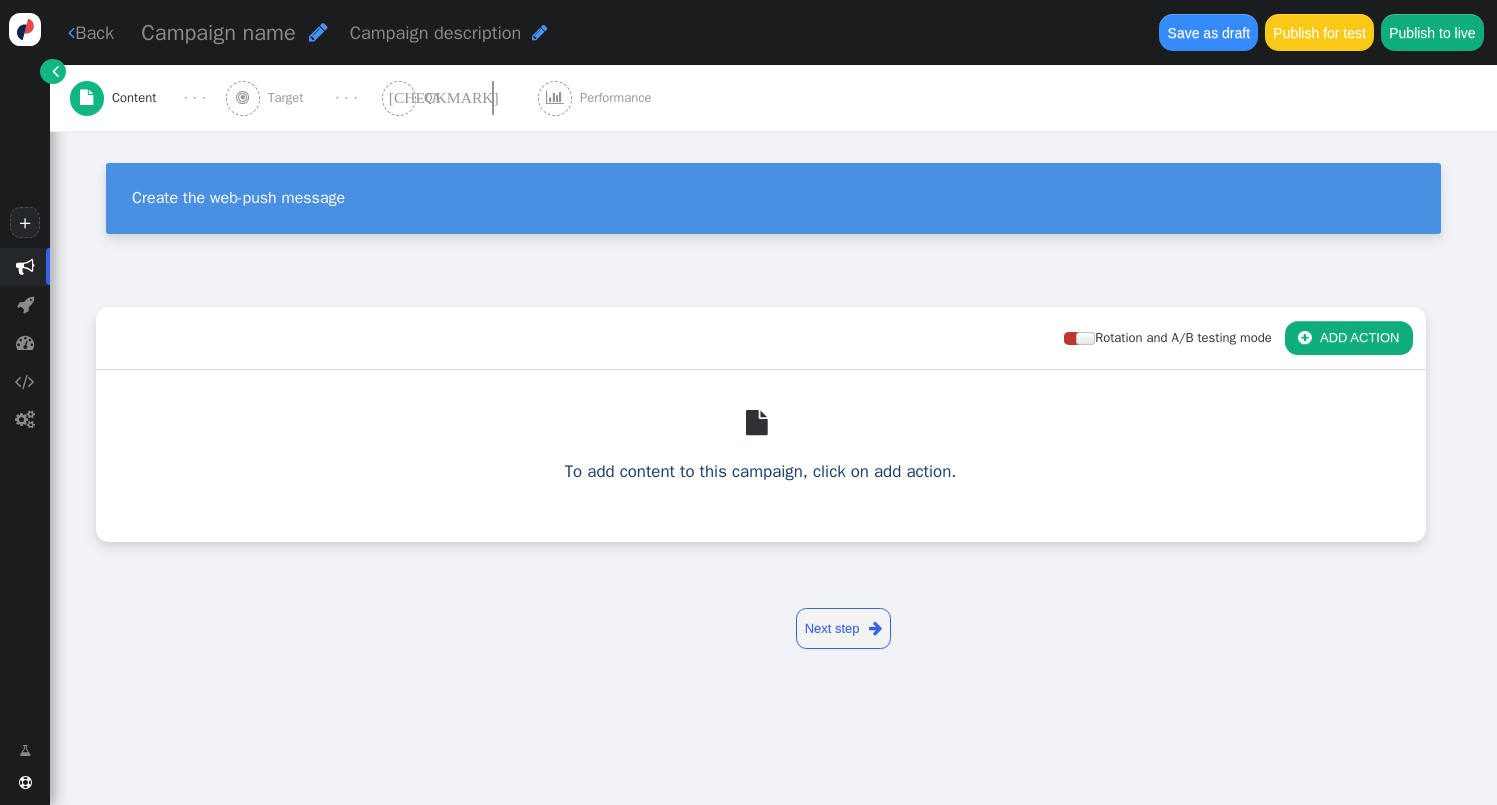 drag, startPoint x: 367, startPoint y: 206, endPoint x: 128, endPoint y: 199, distance: 239.1025 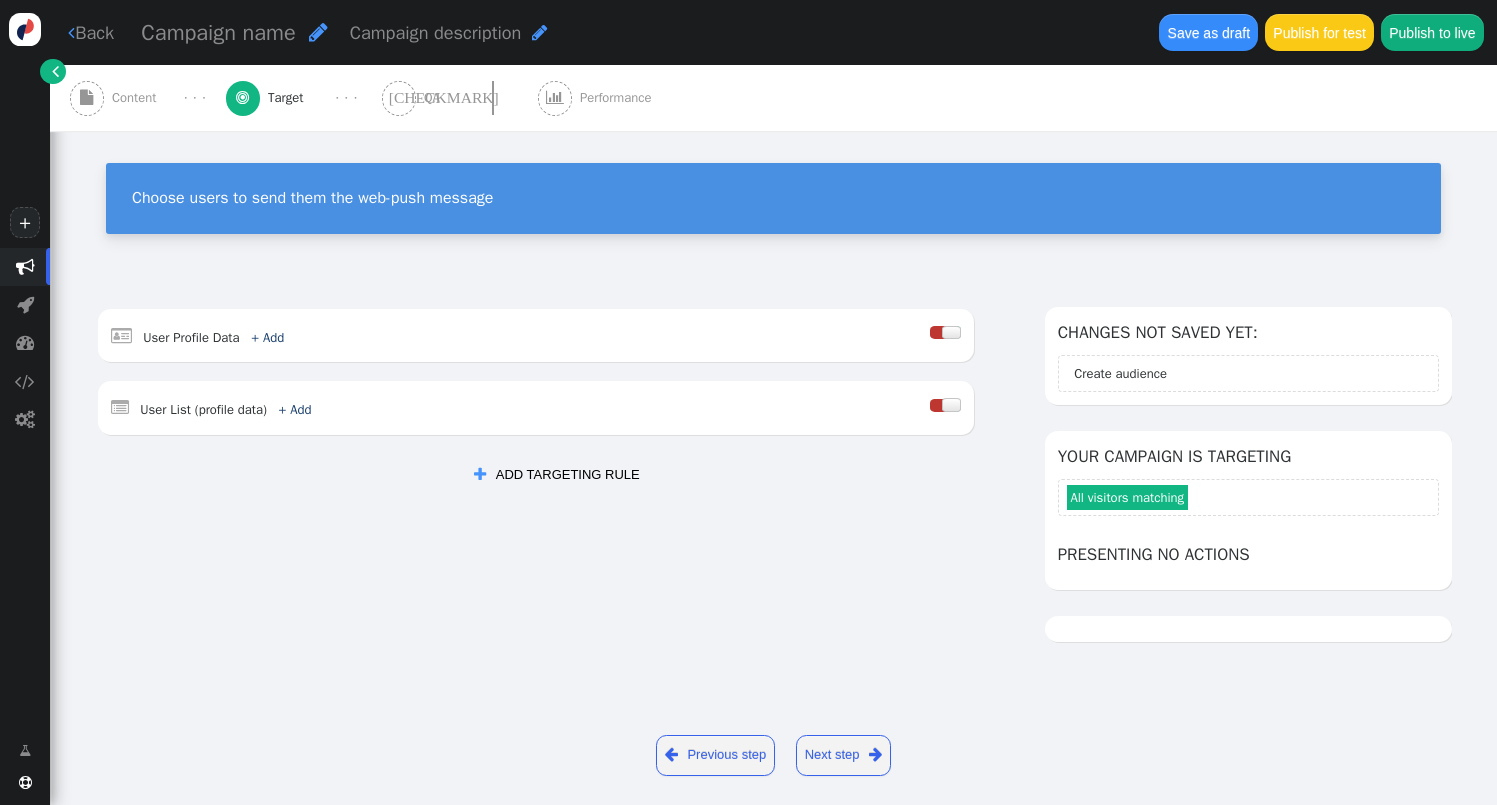 click on "[CHECKMARK]" at bounding box center [399, 98] 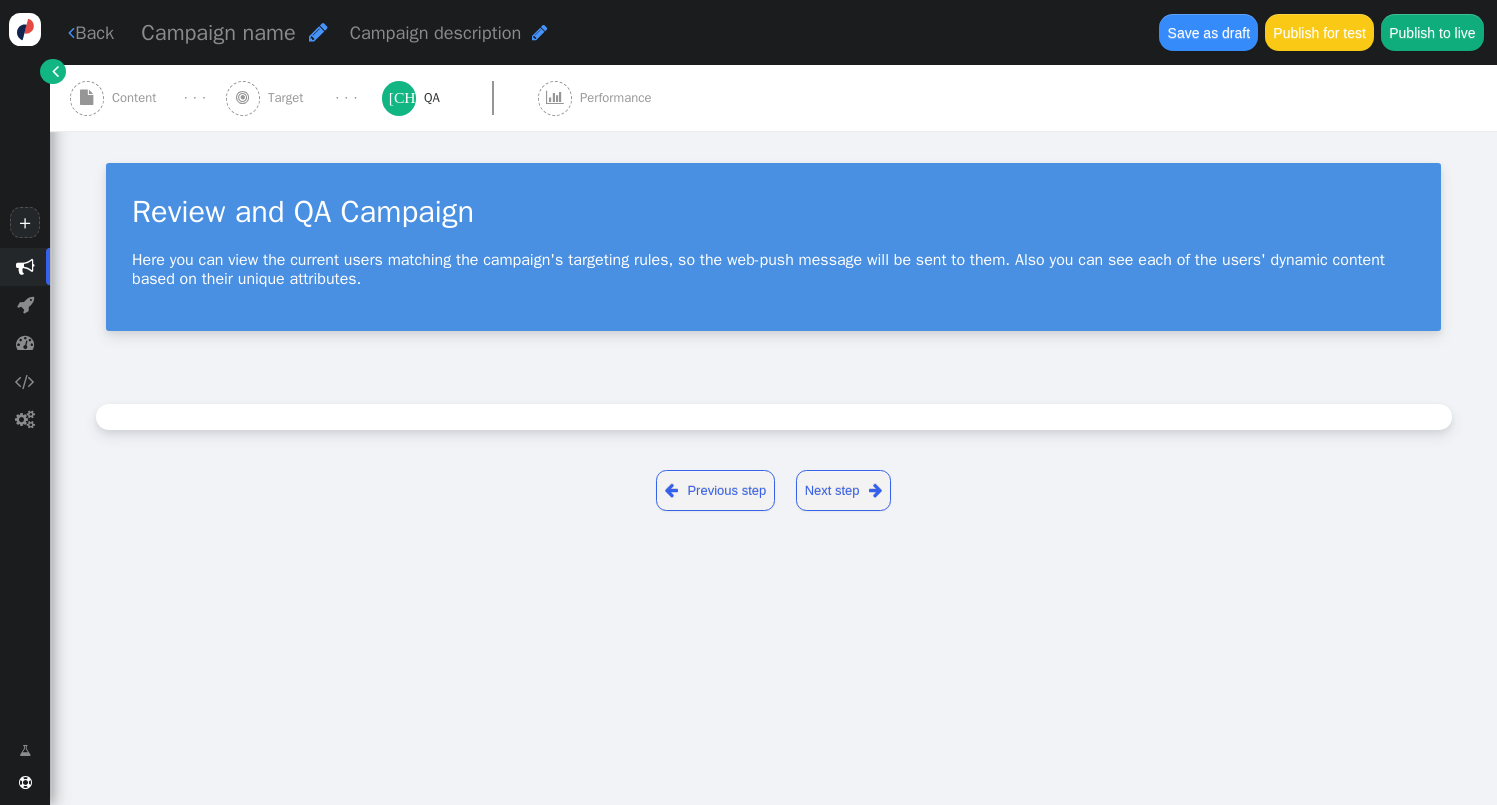 drag, startPoint x: 418, startPoint y: 283, endPoint x: 125, endPoint y: 213, distance: 301.24576 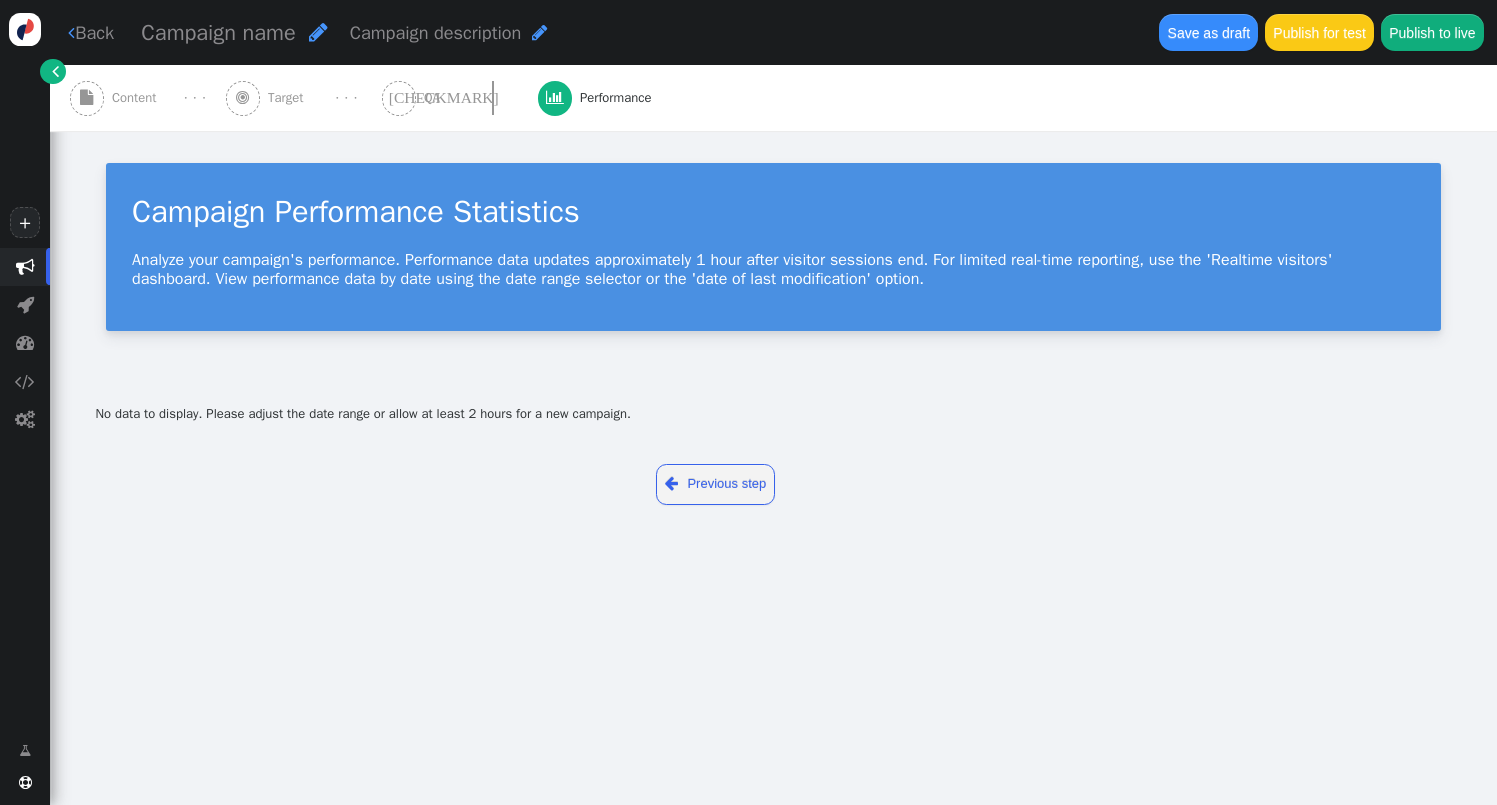 drag, startPoint x: 957, startPoint y: 283, endPoint x: 261, endPoint y: 216, distance: 699.2174 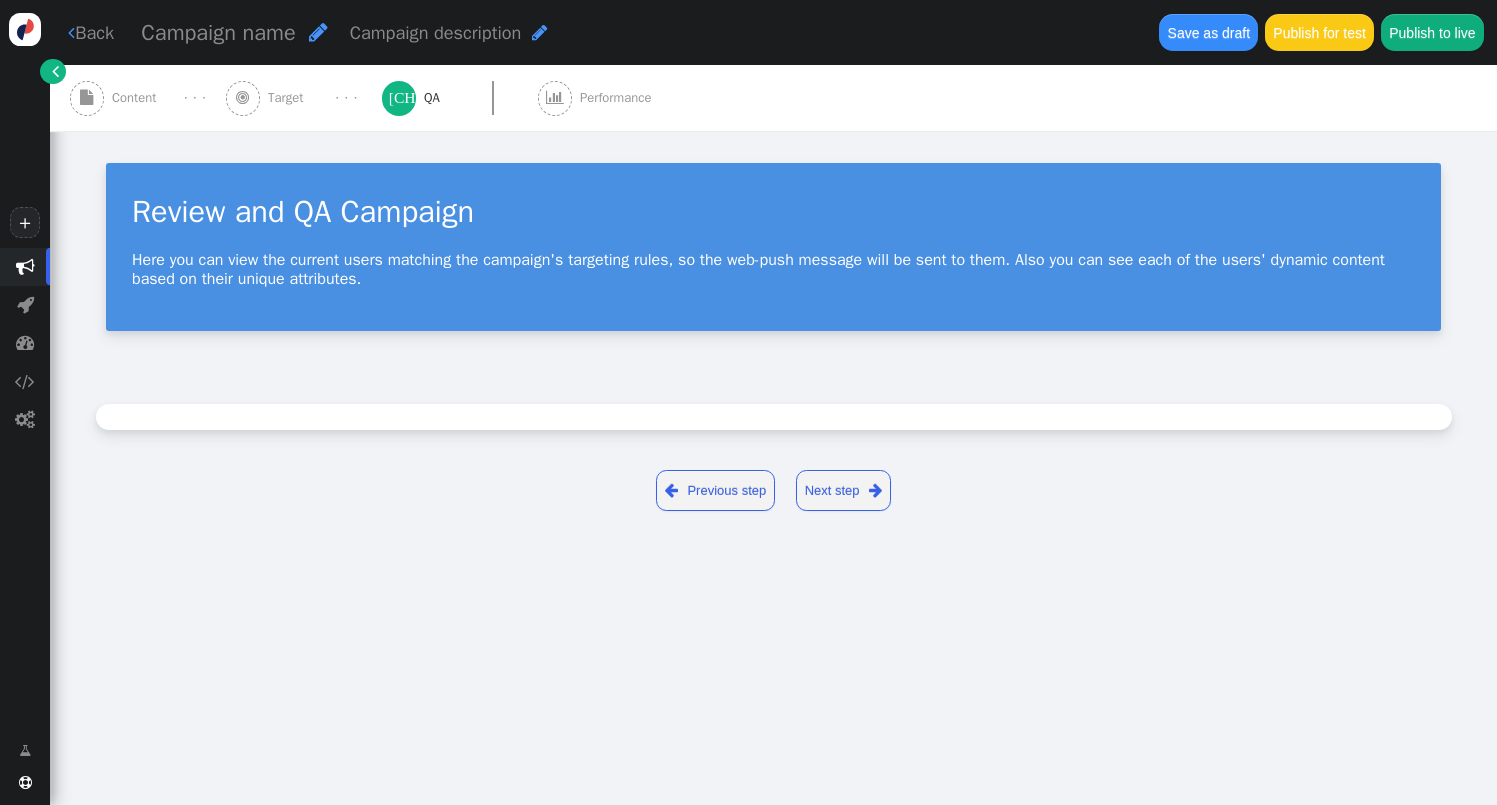 click on "Target" at bounding box center [289, 98] 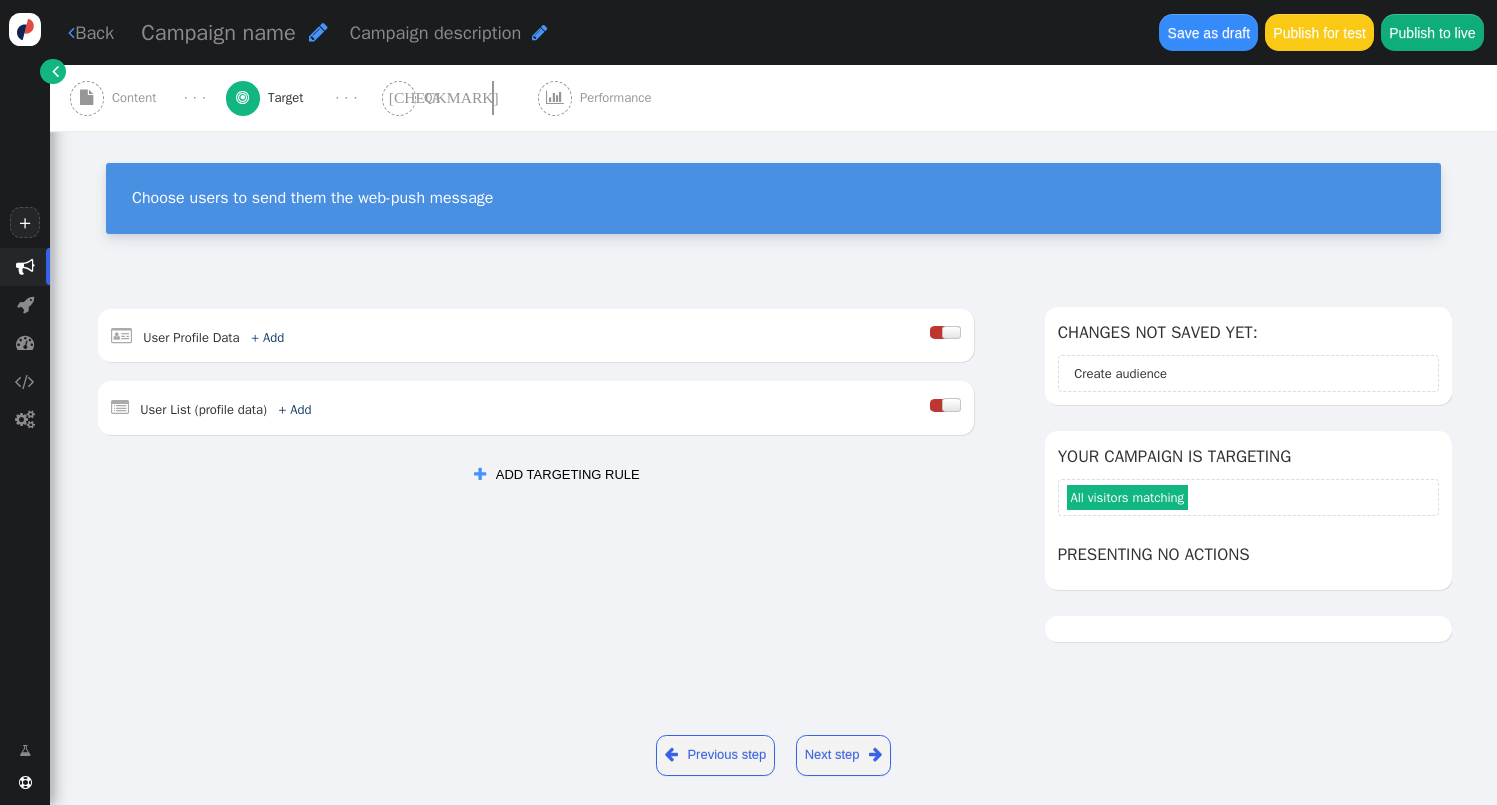 click on "Content" at bounding box center [138, 98] 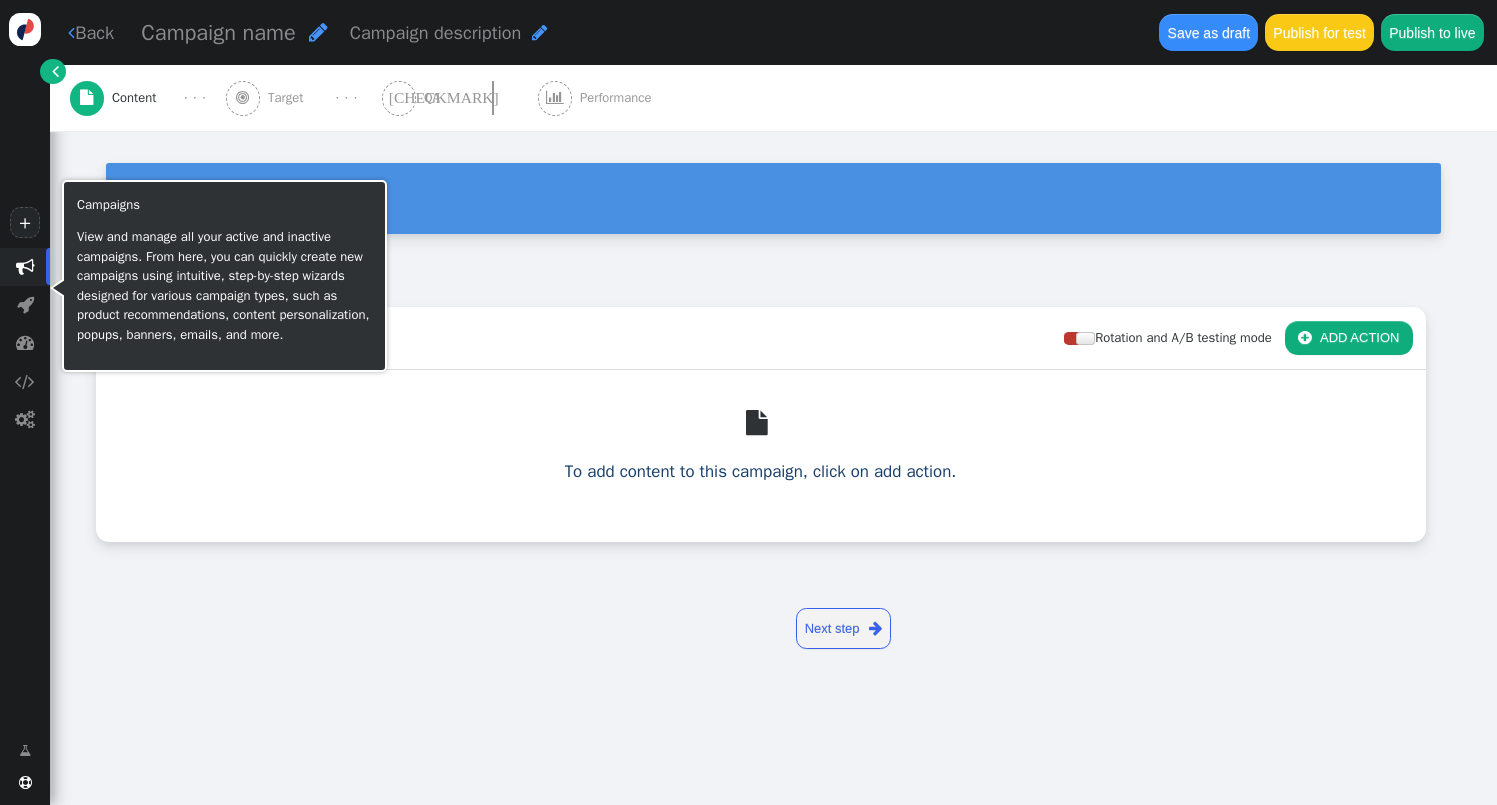 click on "" at bounding box center (25, 267) 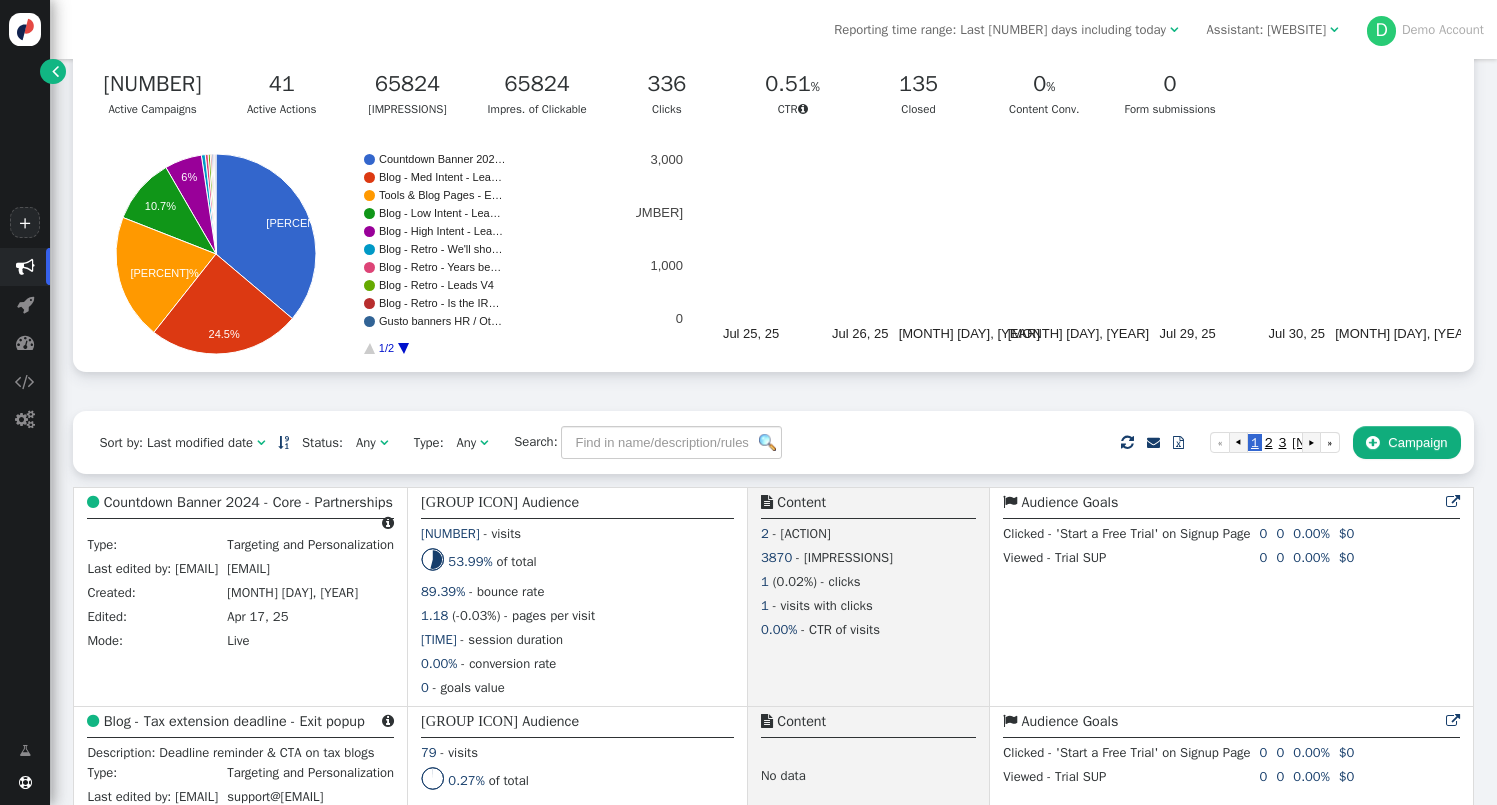 scroll, scrollTop: 0, scrollLeft: 0, axis: both 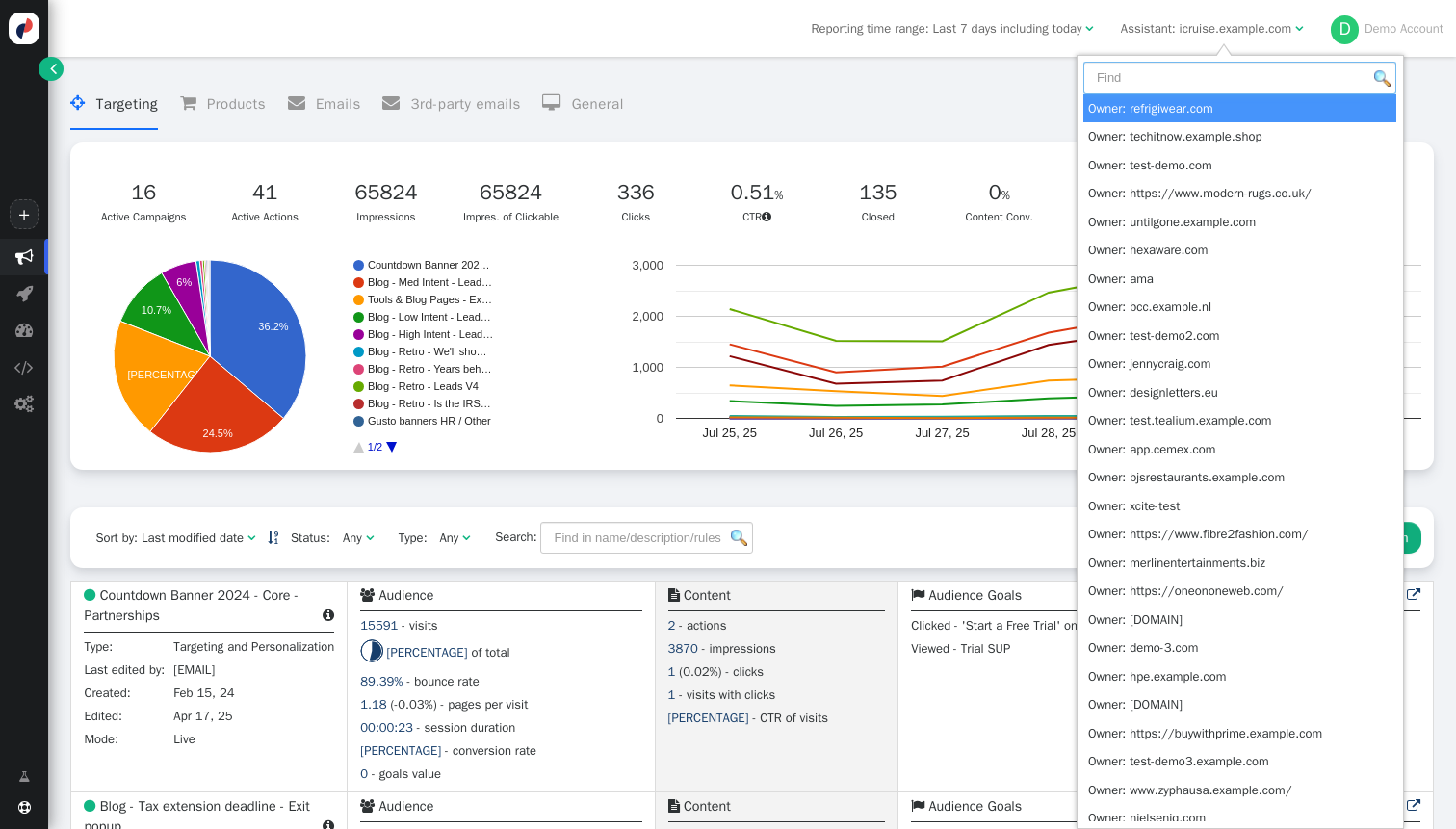 click at bounding box center [1239, 78] 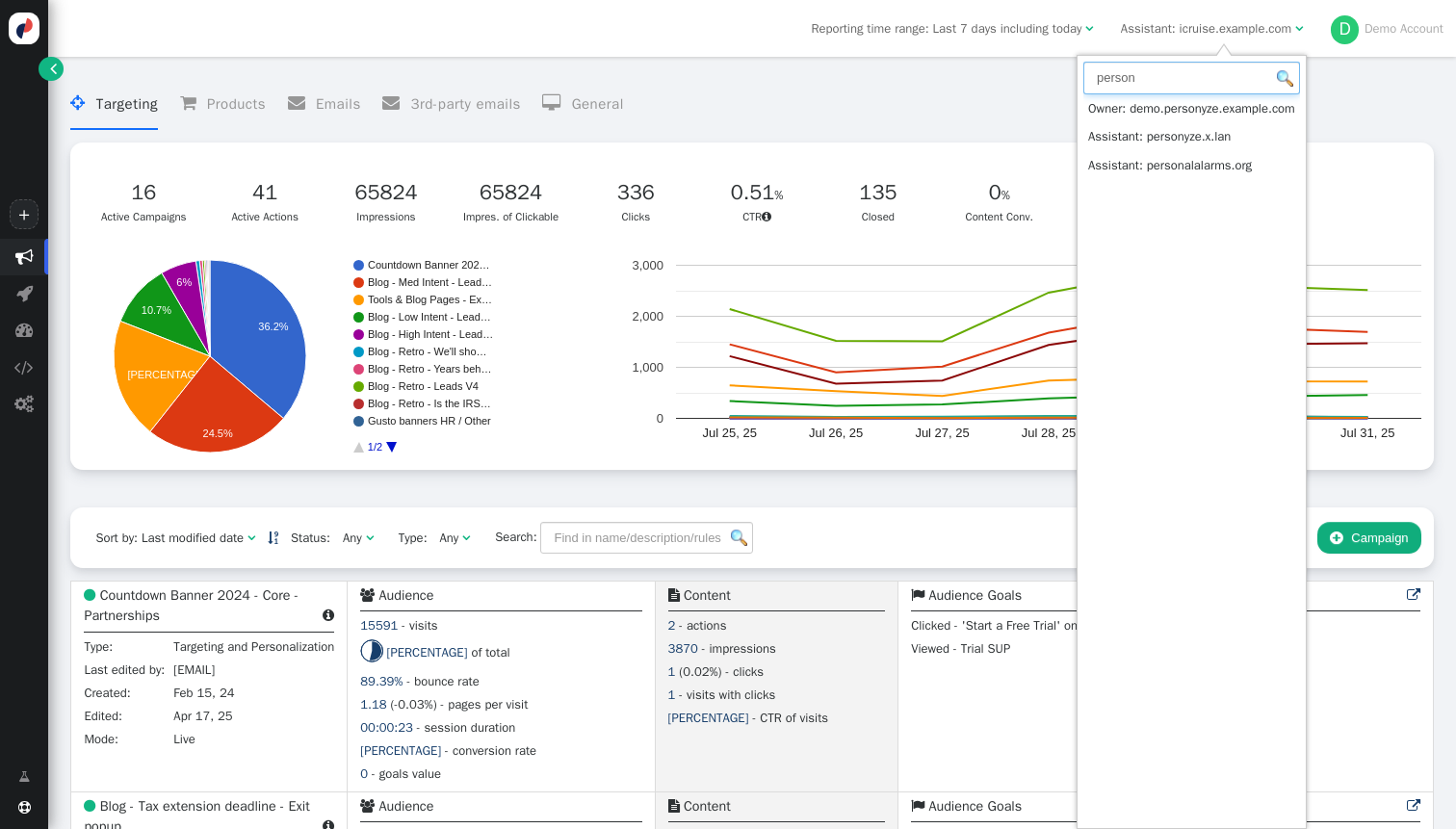 type on "person" 